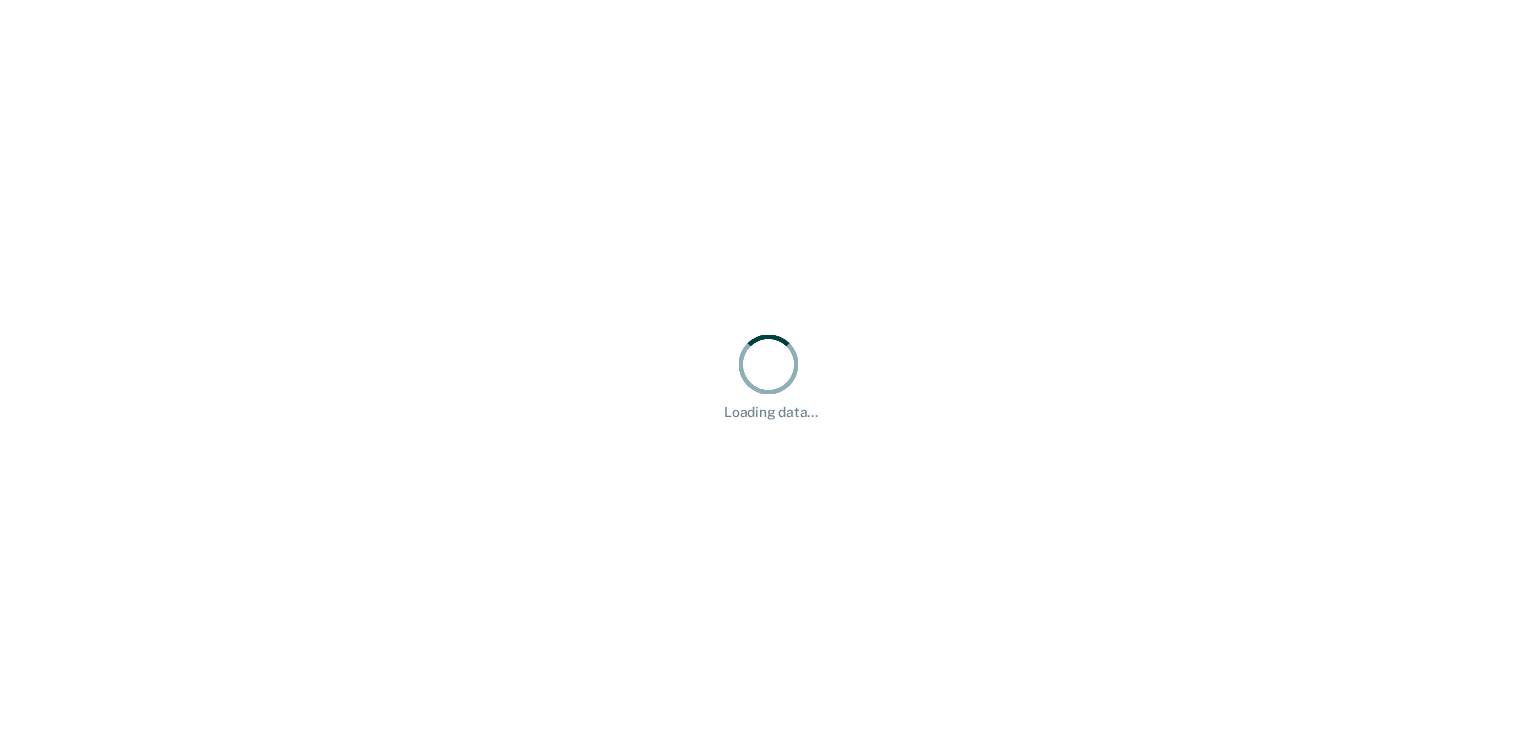 scroll, scrollTop: 0, scrollLeft: 0, axis: both 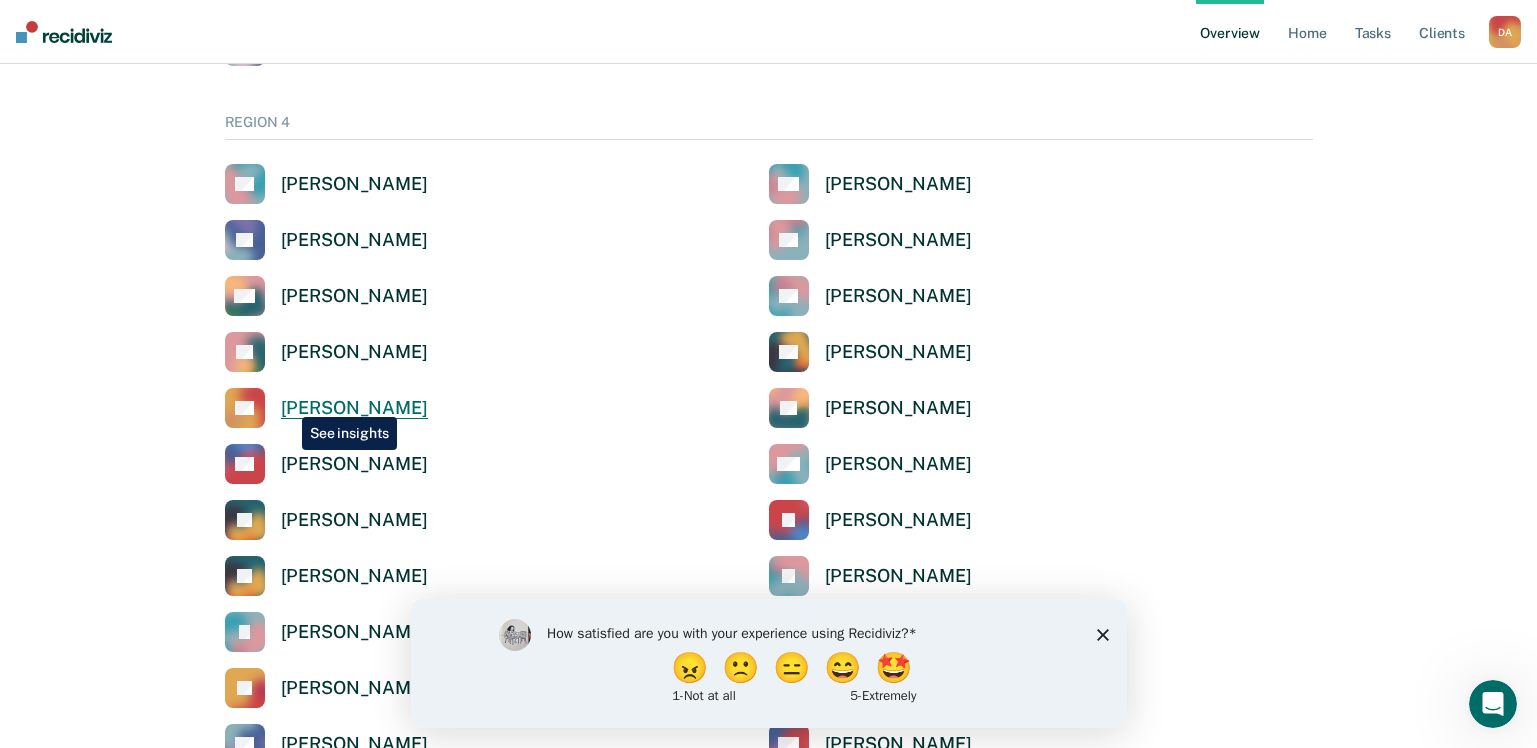 click on "[PERSON_NAME]" at bounding box center [354, 408] 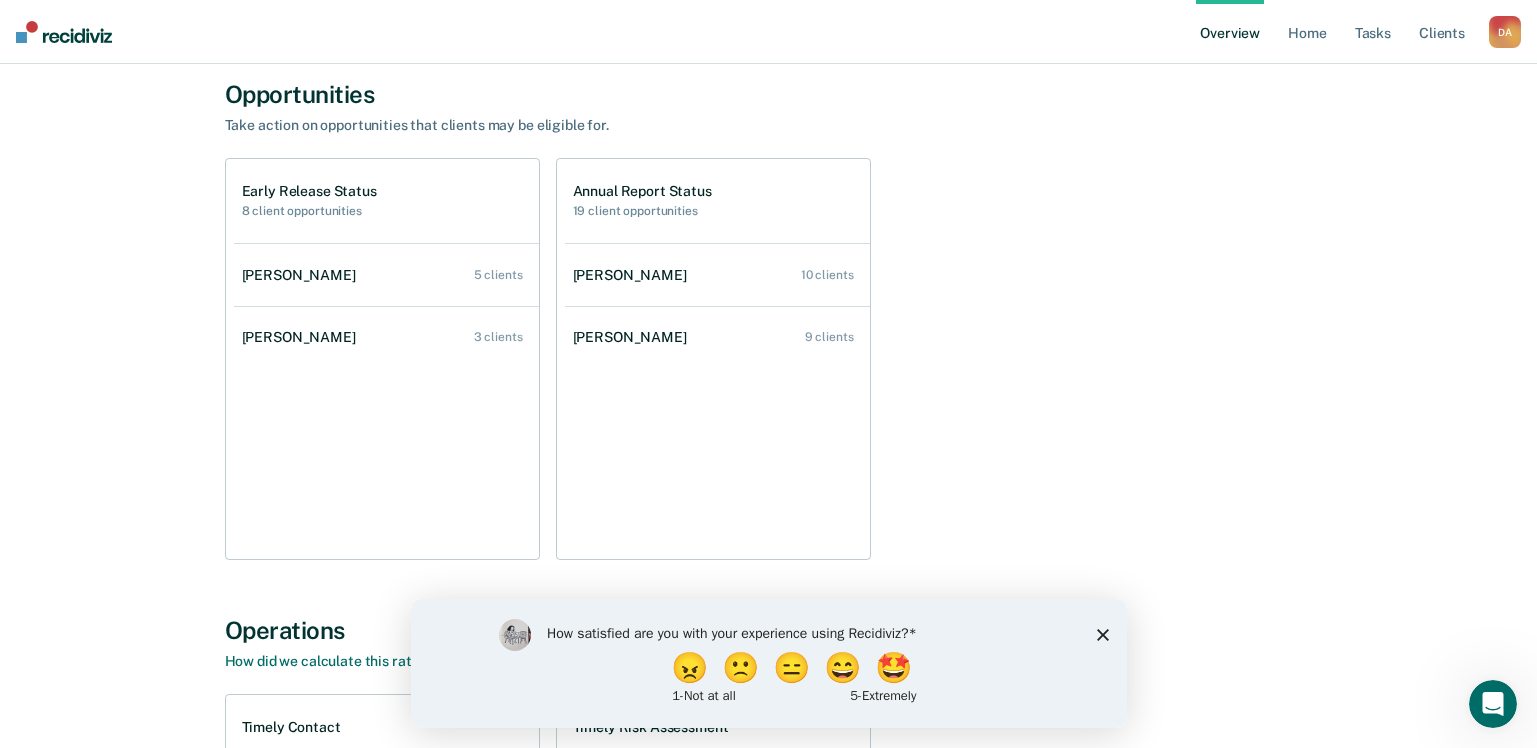 scroll, scrollTop: 200, scrollLeft: 0, axis: vertical 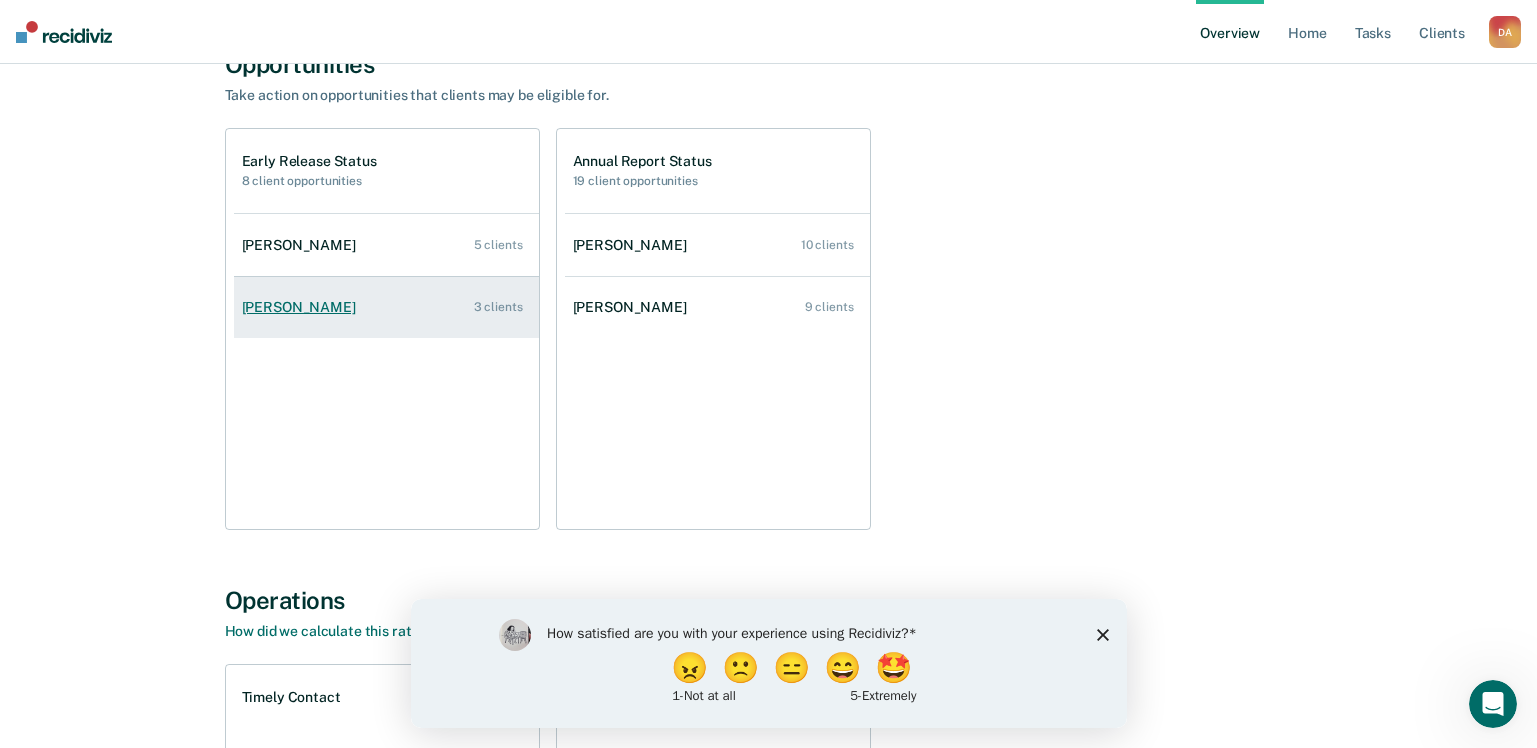 click on "[PERSON_NAME]" at bounding box center [303, 307] 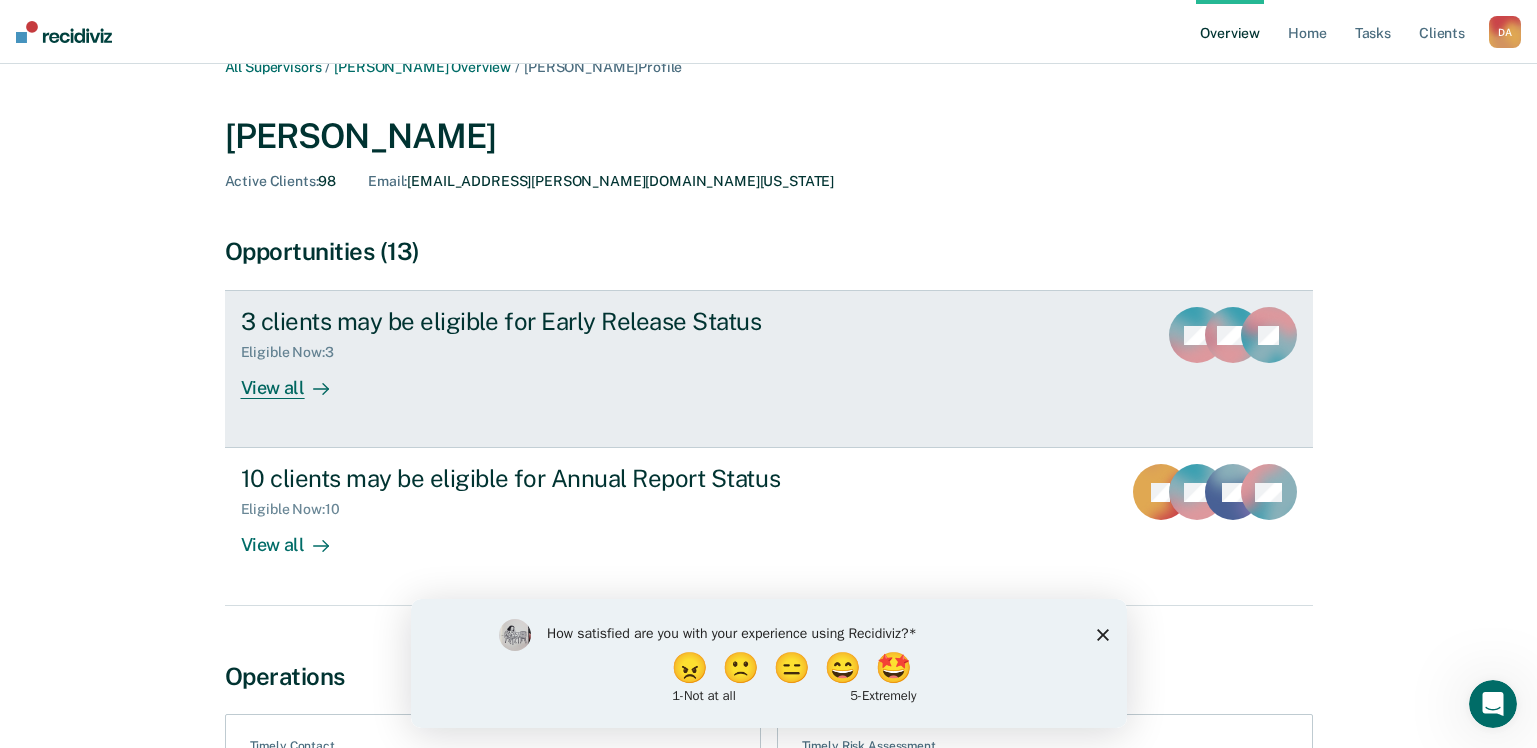 scroll, scrollTop: 0, scrollLeft: 0, axis: both 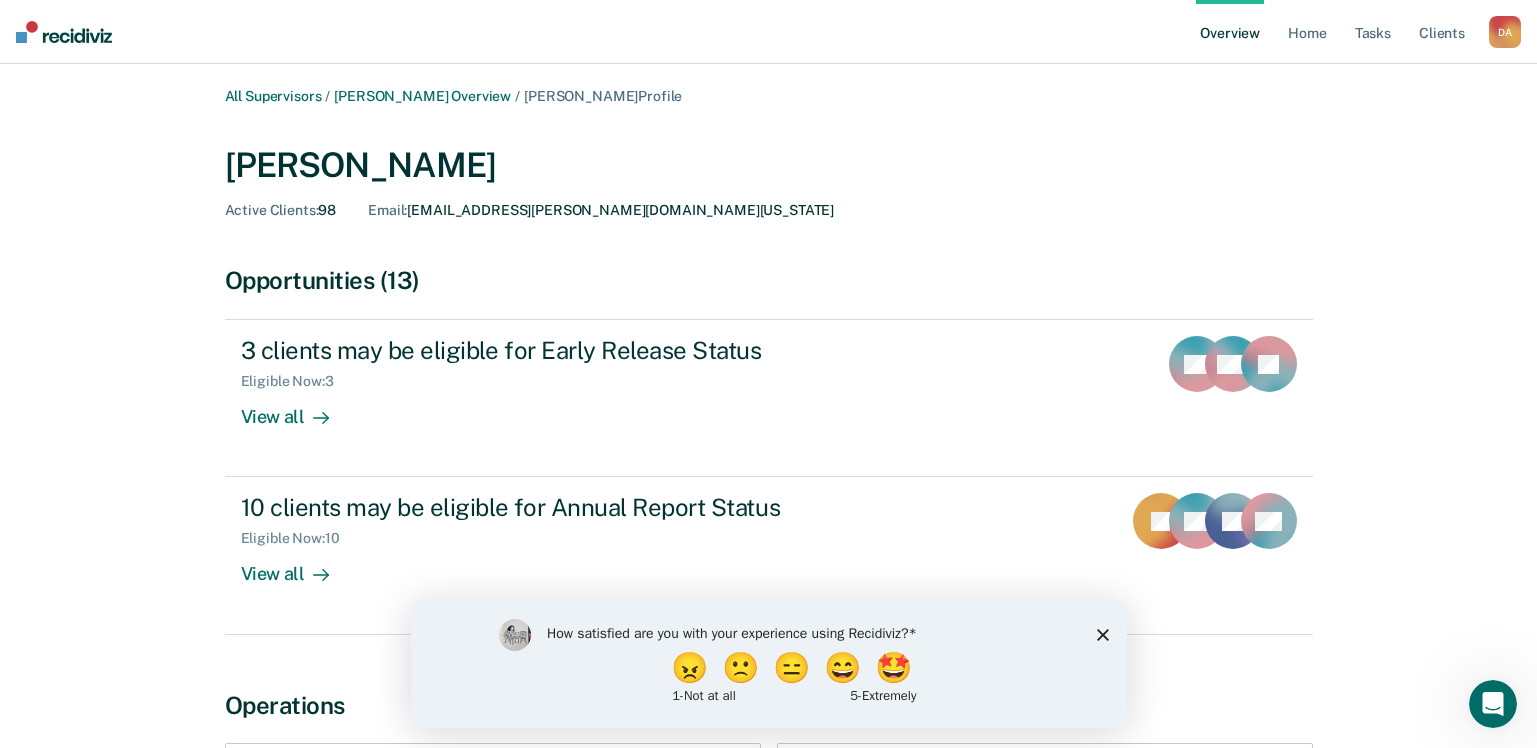 click on "[PERSON_NAME] Active Clients :  98 Email :  [EMAIL_ADDRESS][PERSON_NAME][DOMAIN_NAME][US_STATE]" at bounding box center [769, 178] 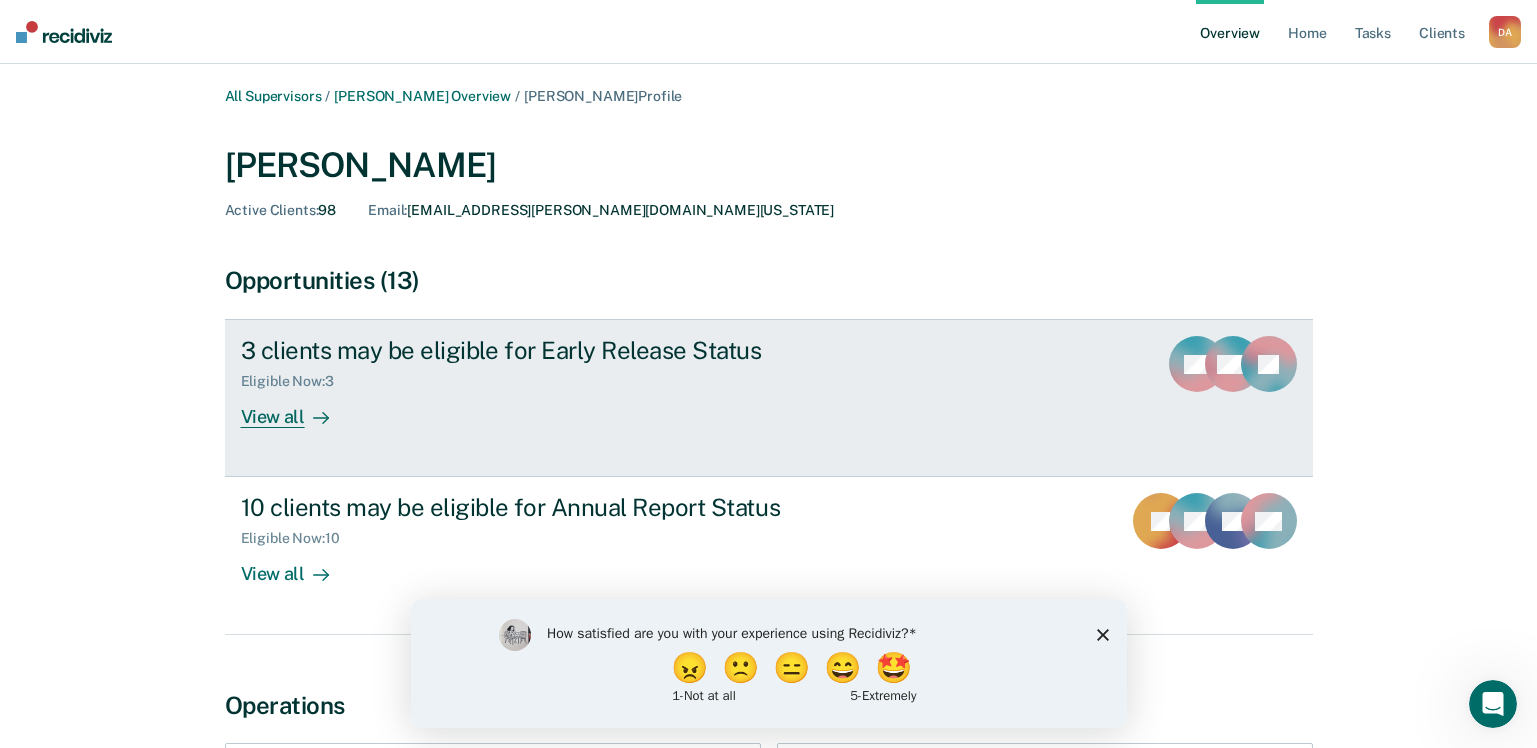 click on "View all" at bounding box center (297, 409) 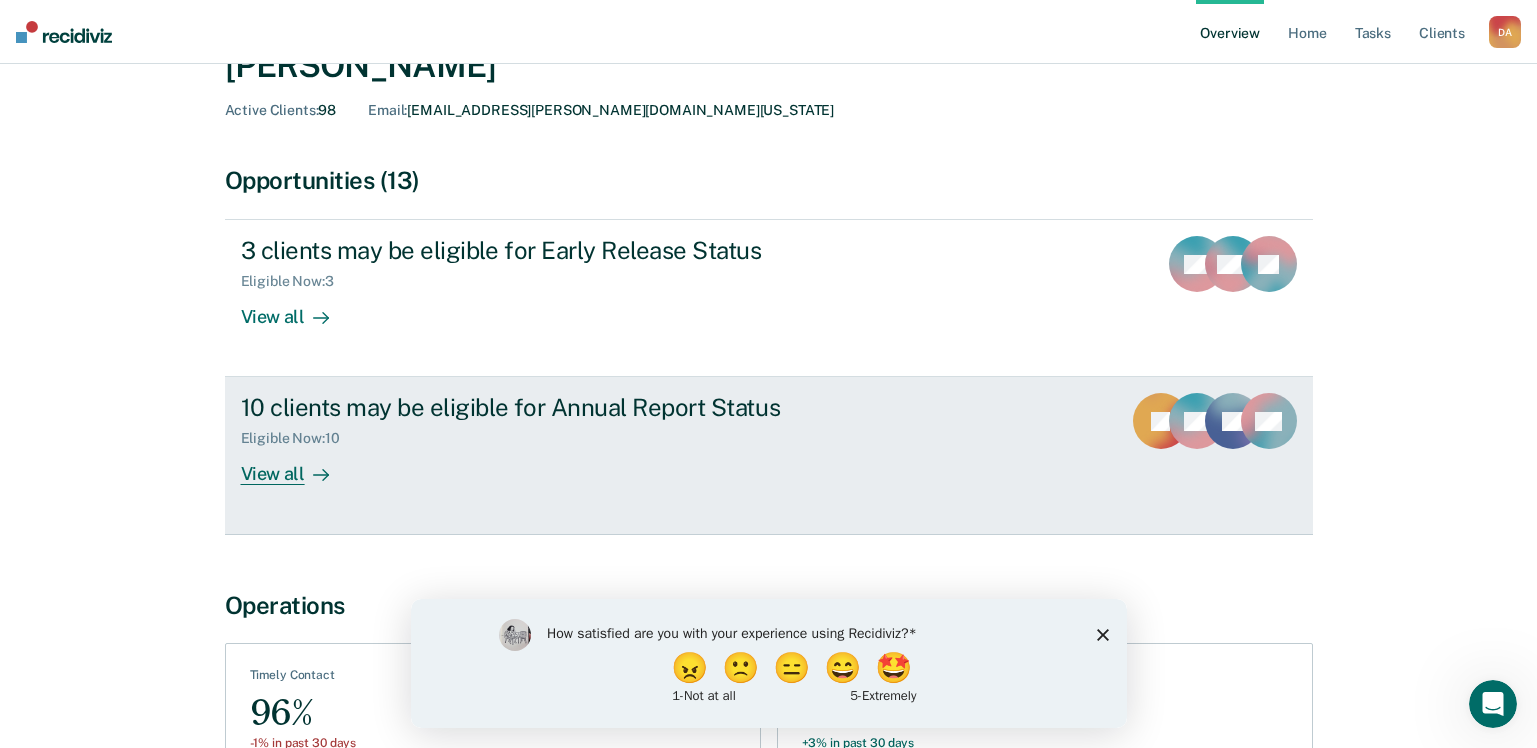 click on "View all" at bounding box center (297, 466) 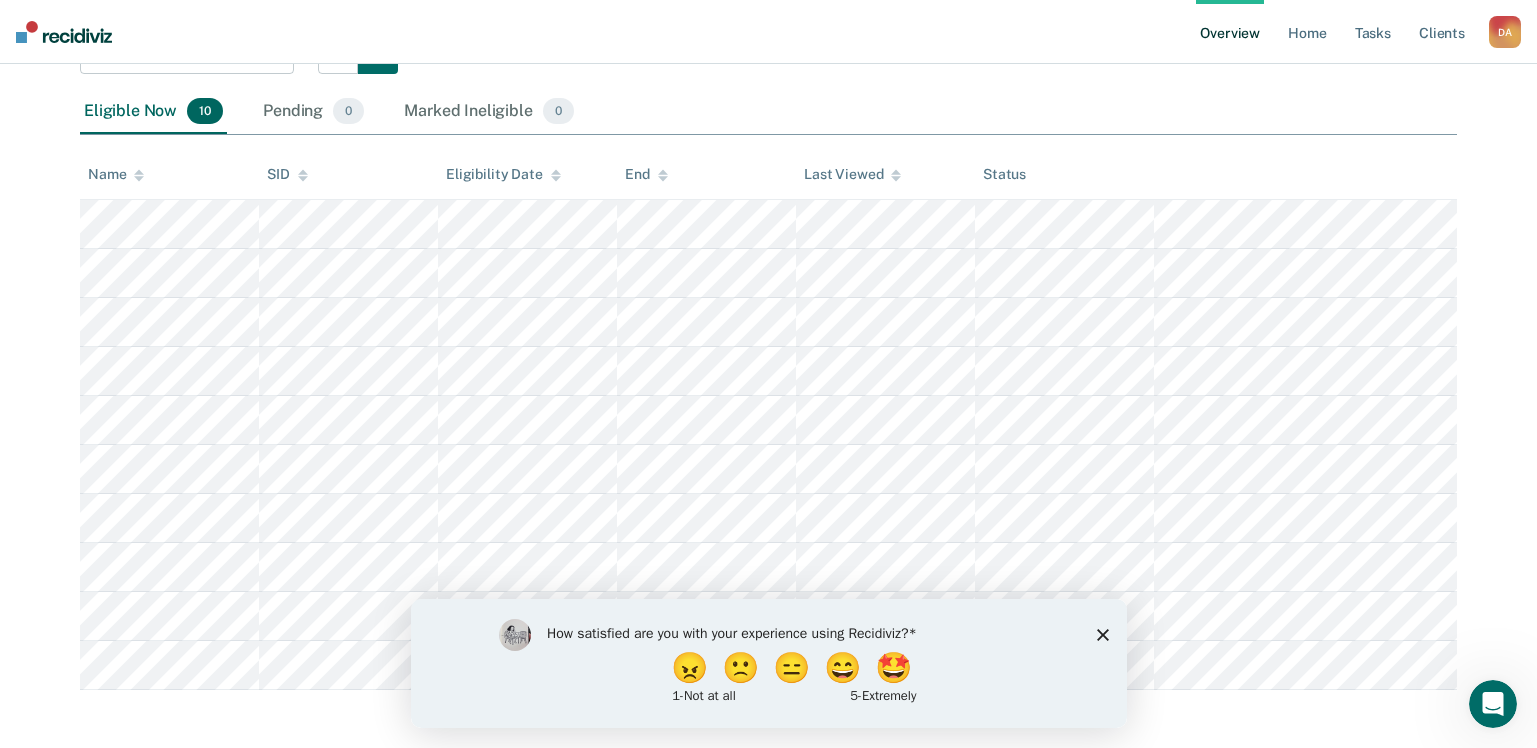 scroll, scrollTop: 220, scrollLeft: 0, axis: vertical 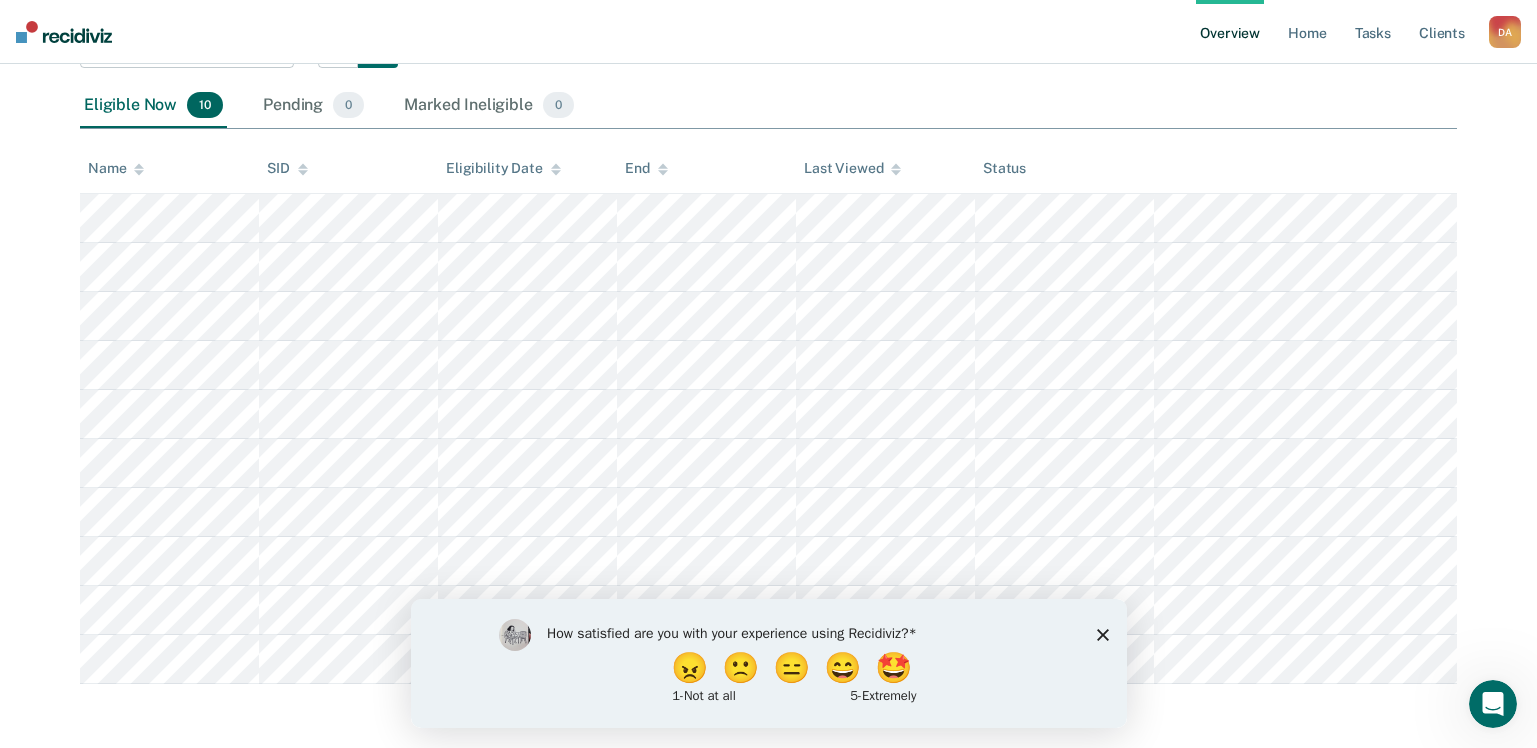 click 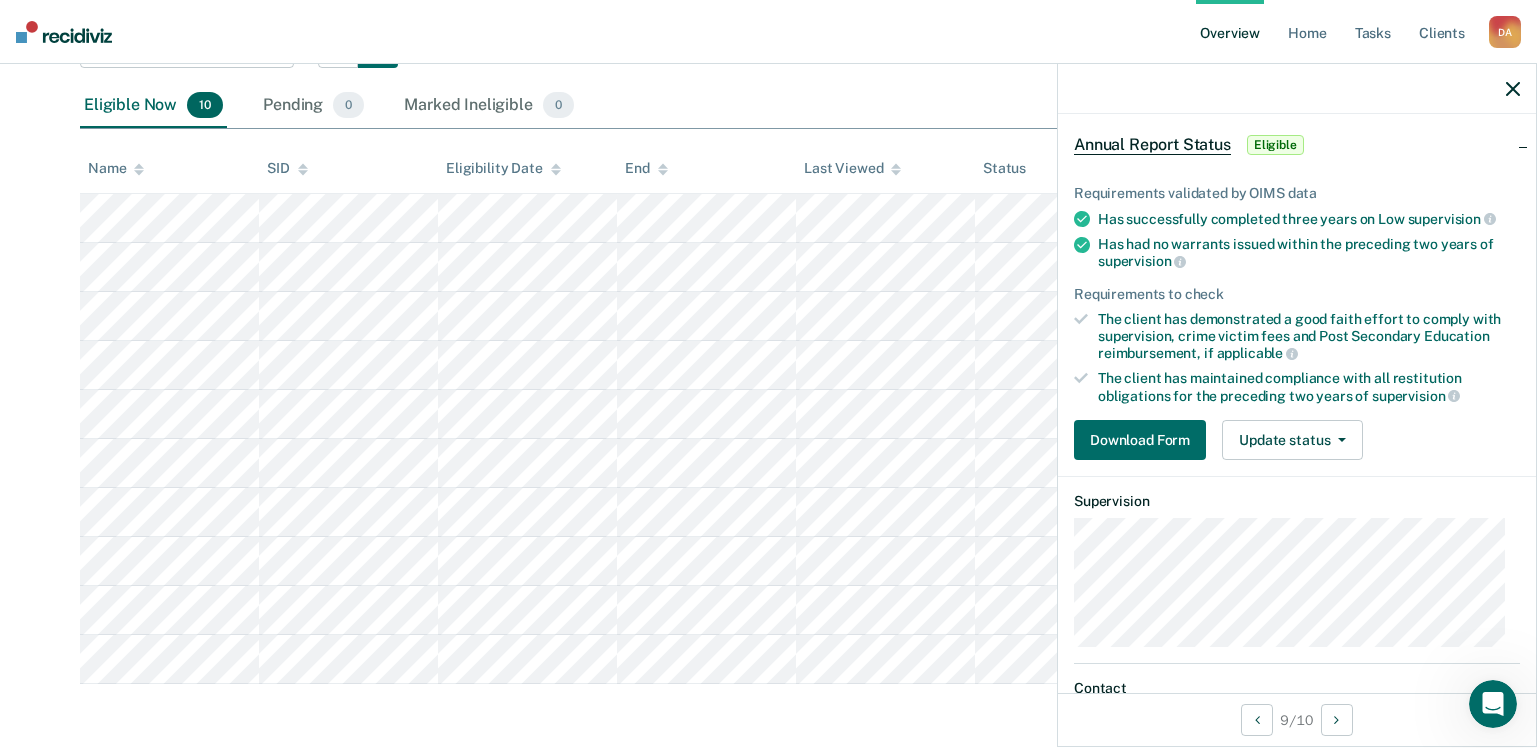 scroll, scrollTop: 0, scrollLeft: 0, axis: both 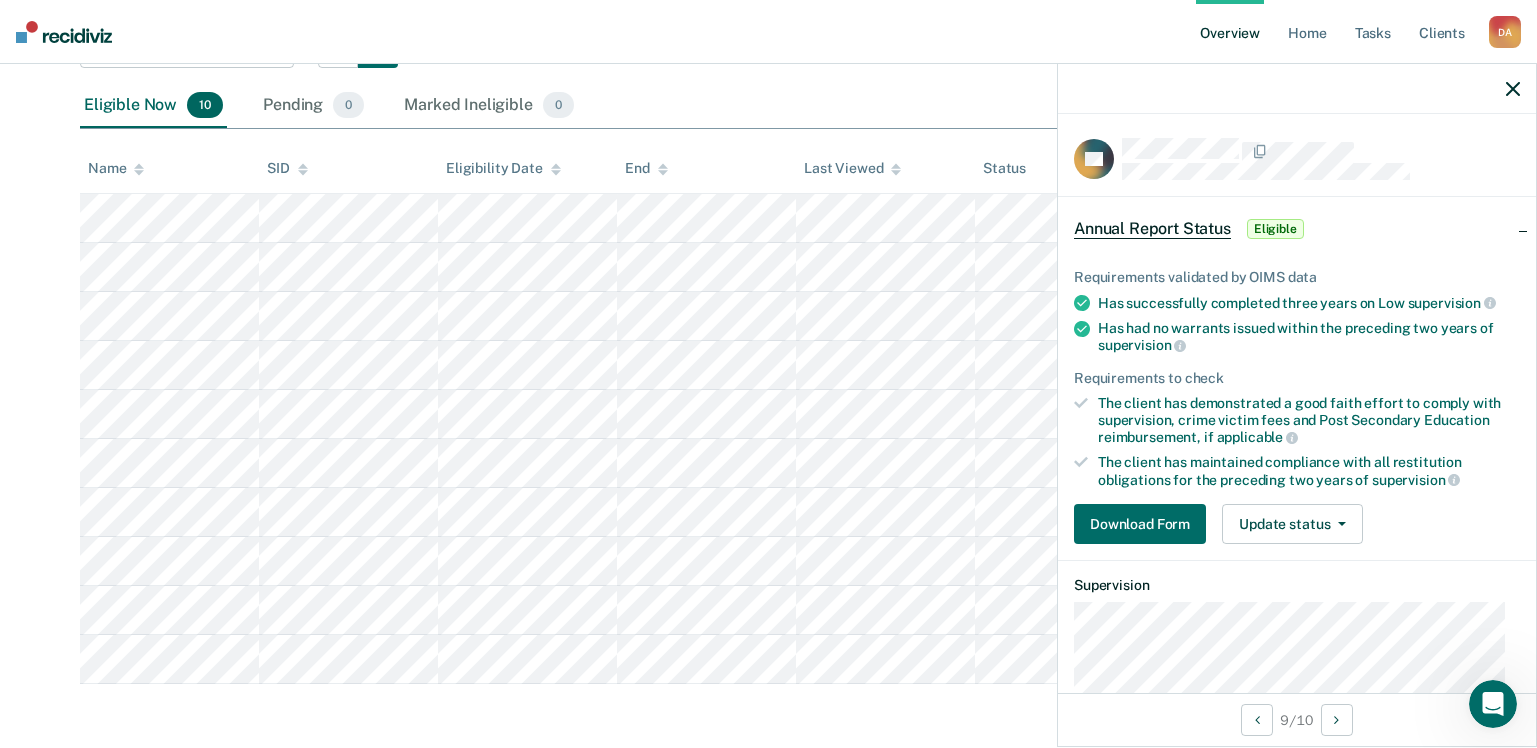 click 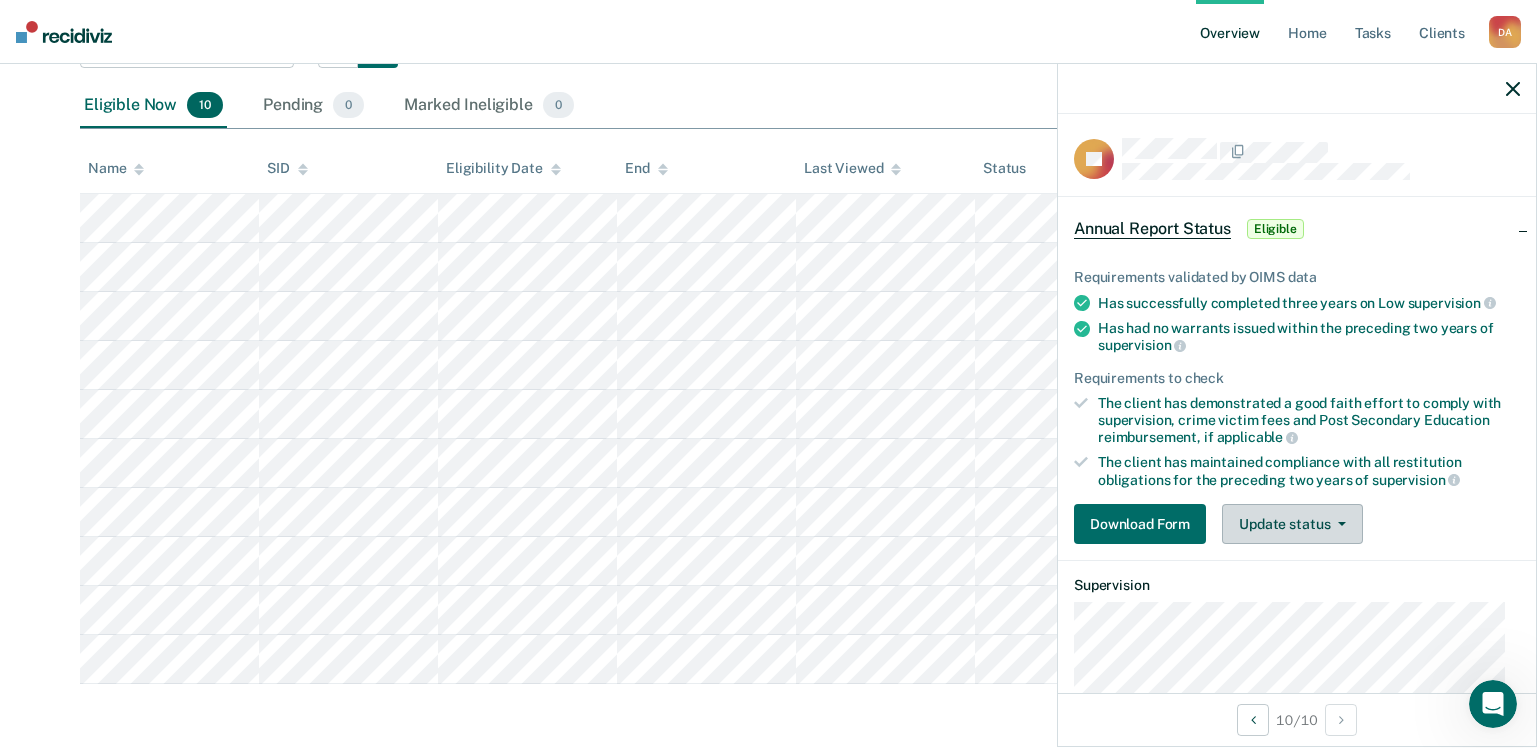 click on "Update status" at bounding box center (1292, 524) 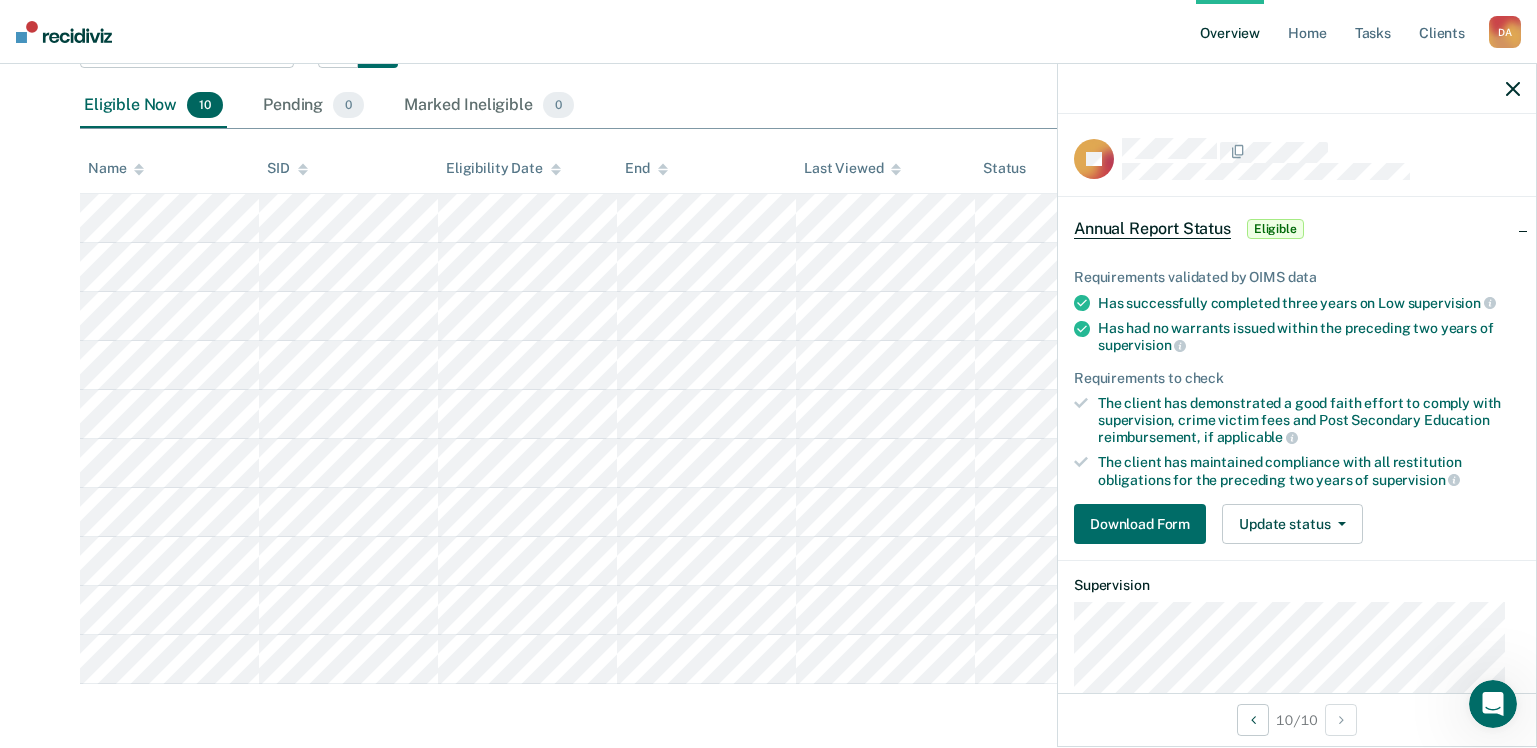 click on "10  /  10" at bounding box center [1297, 719] 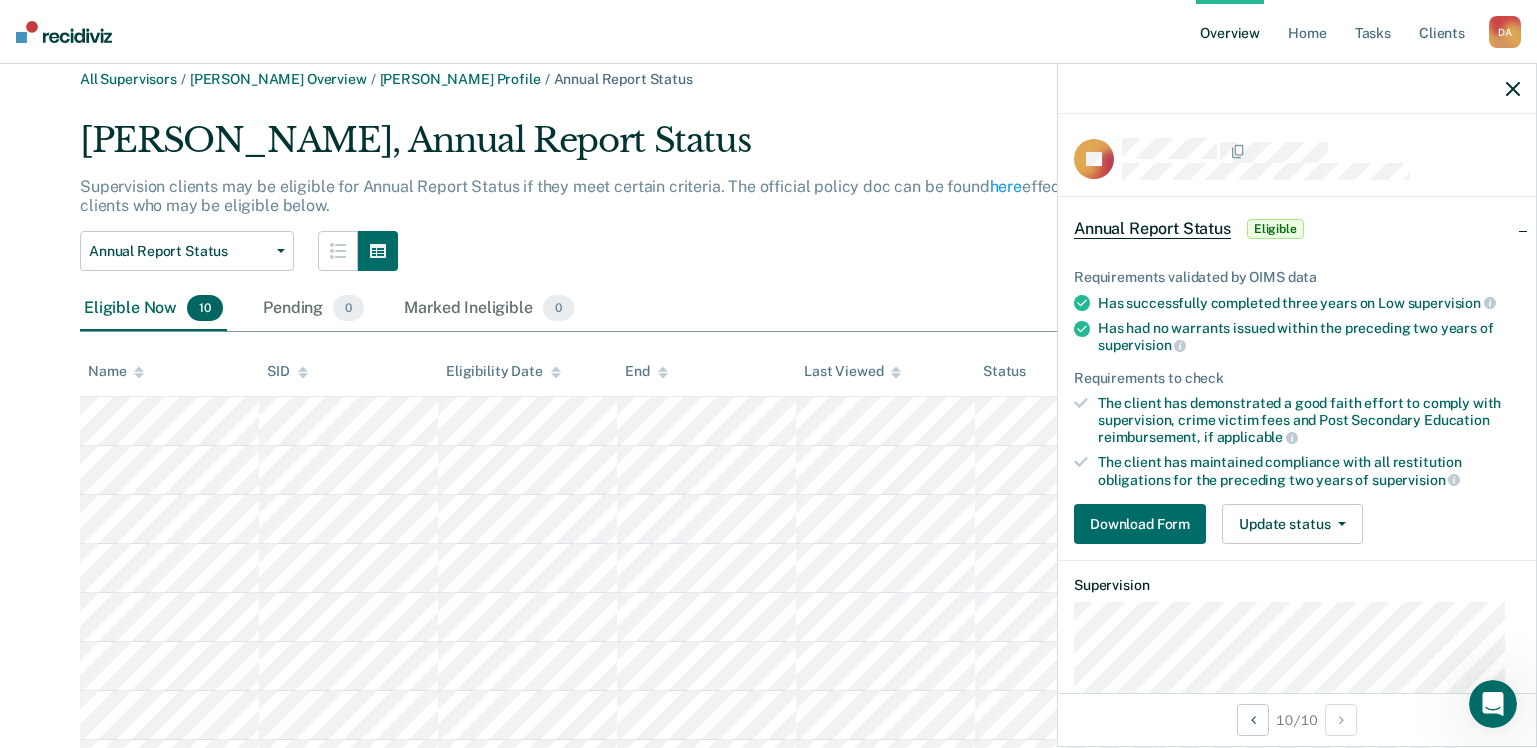 scroll, scrollTop: 0, scrollLeft: 0, axis: both 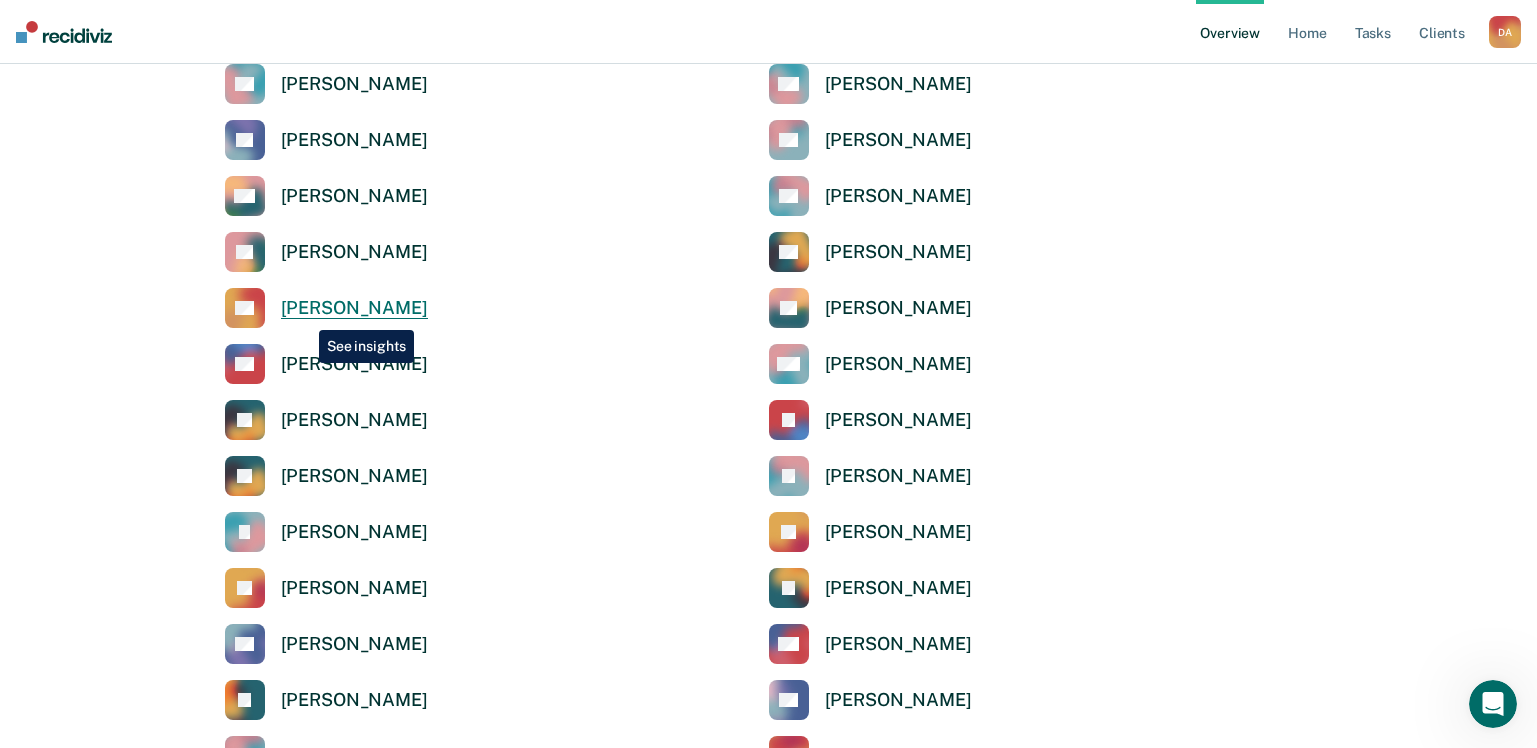 click on "[PERSON_NAME]" at bounding box center (354, 308) 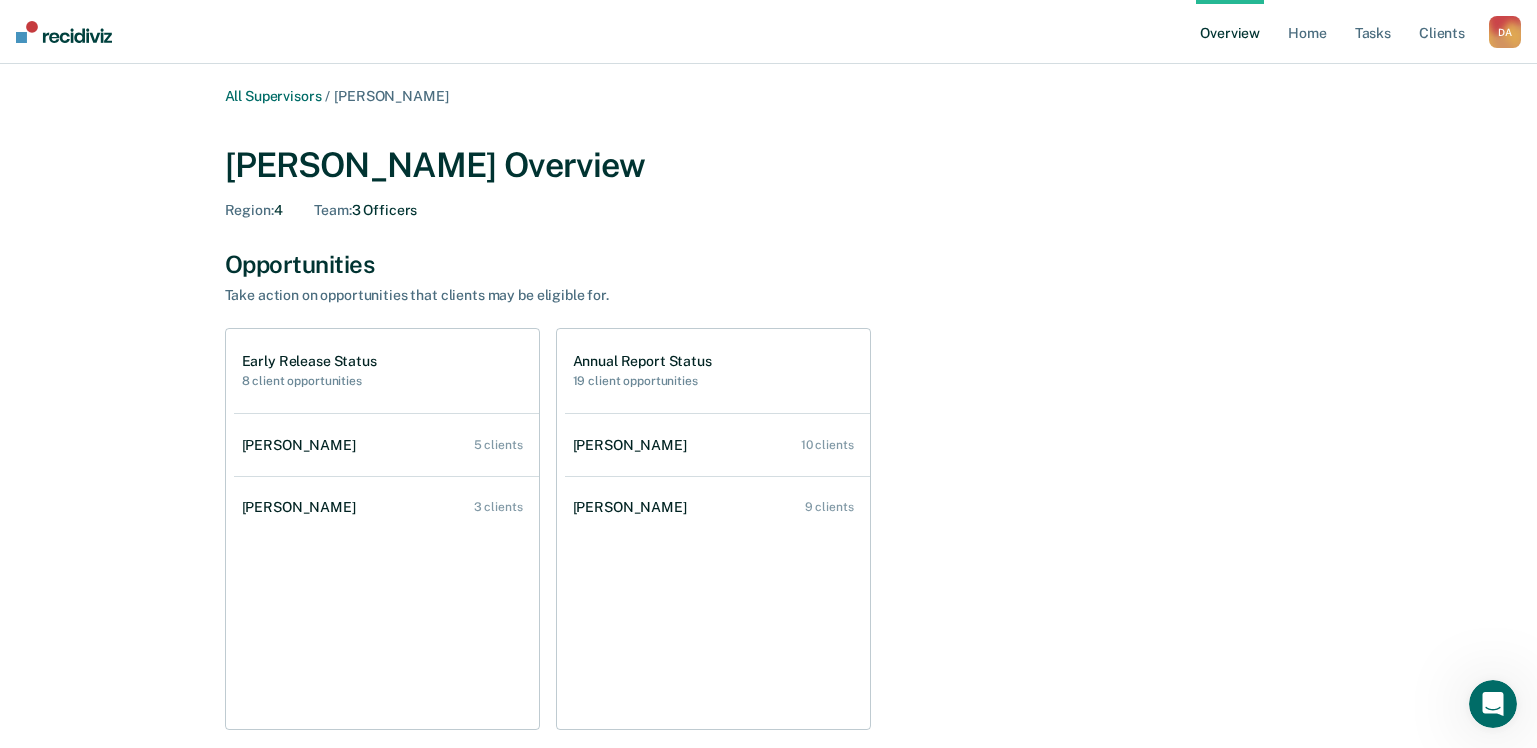 click on "[PERSON_NAME]   5 clients [PERSON_NAME]   3 clients" at bounding box center (386, 571) 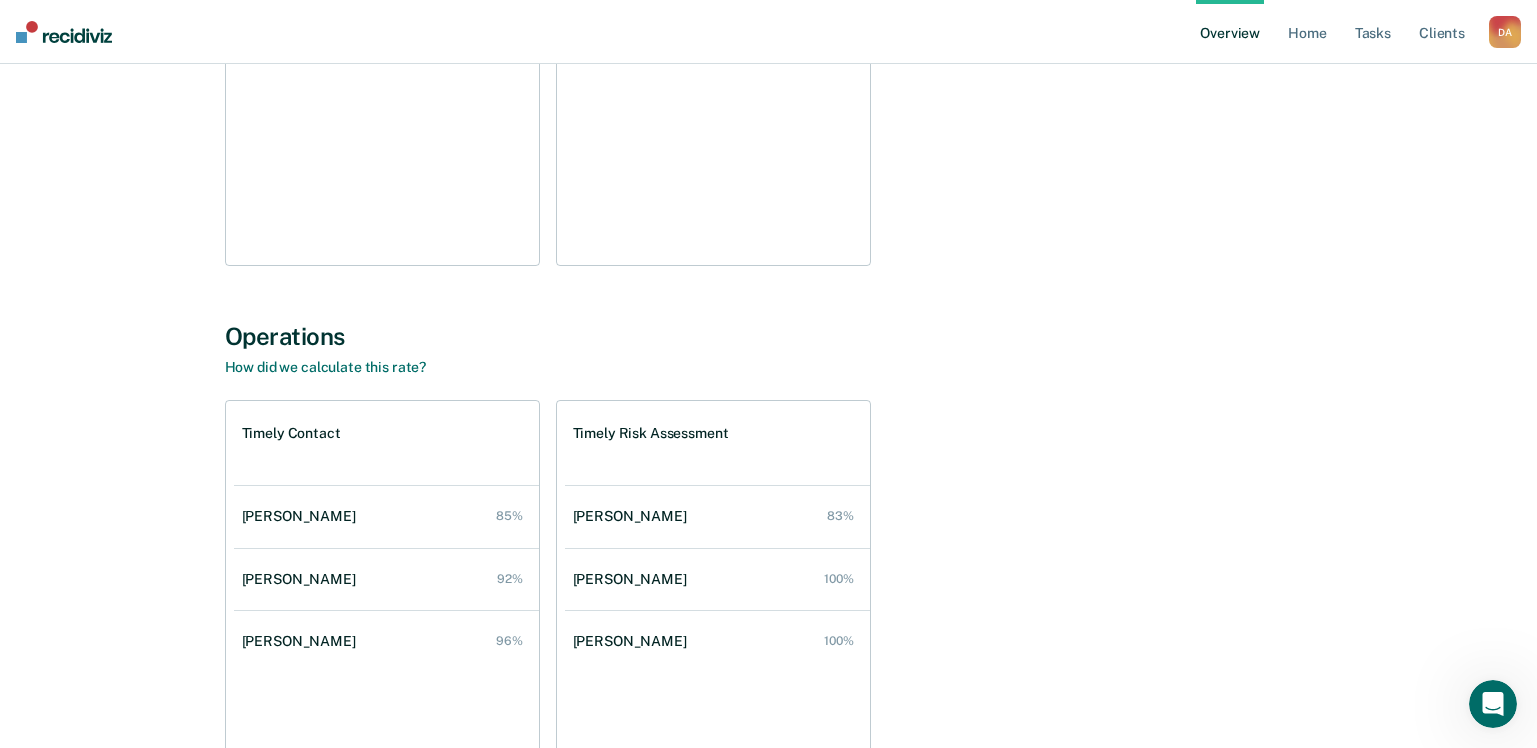 scroll, scrollTop: 500, scrollLeft: 0, axis: vertical 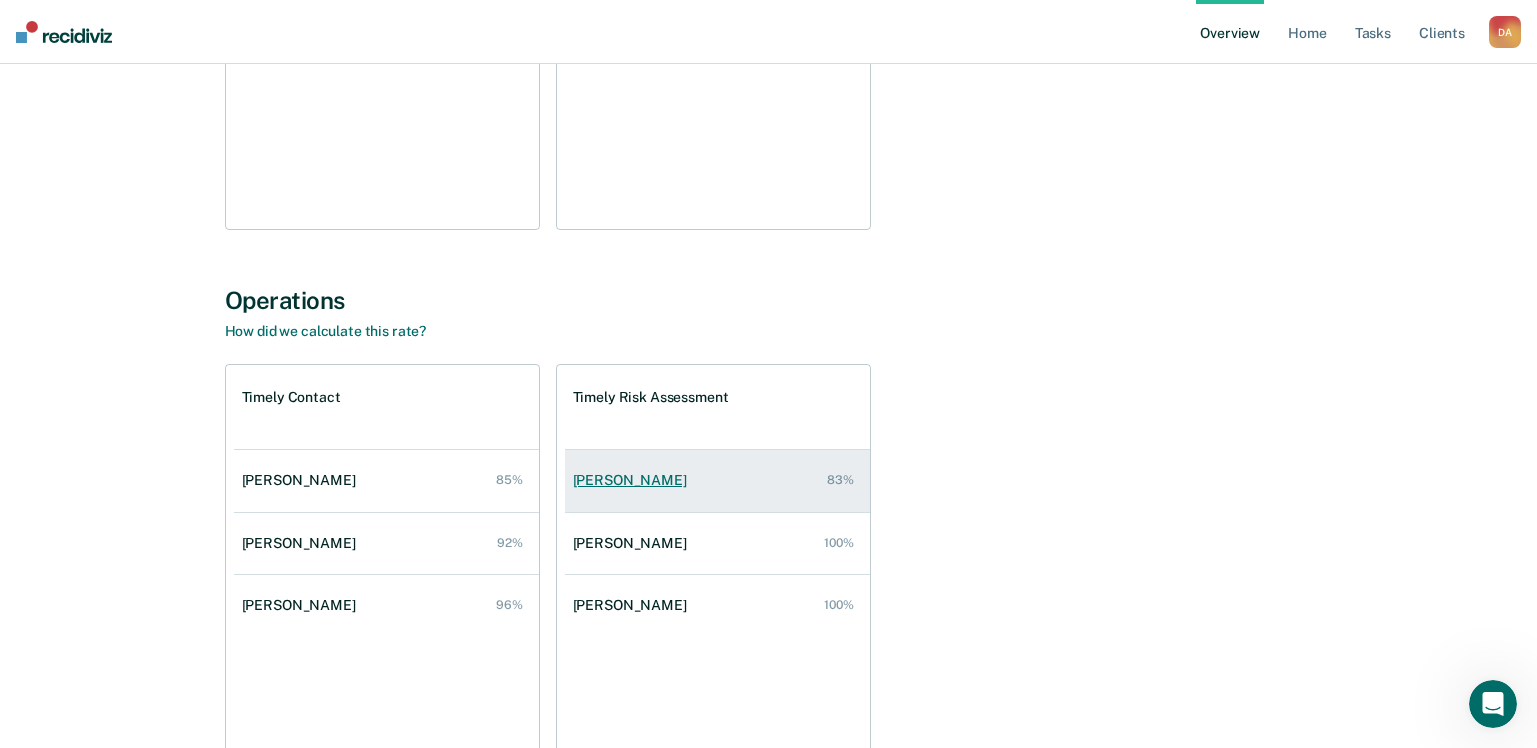 click on "[PERSON_NAME]" at bounding box center [634, 480] 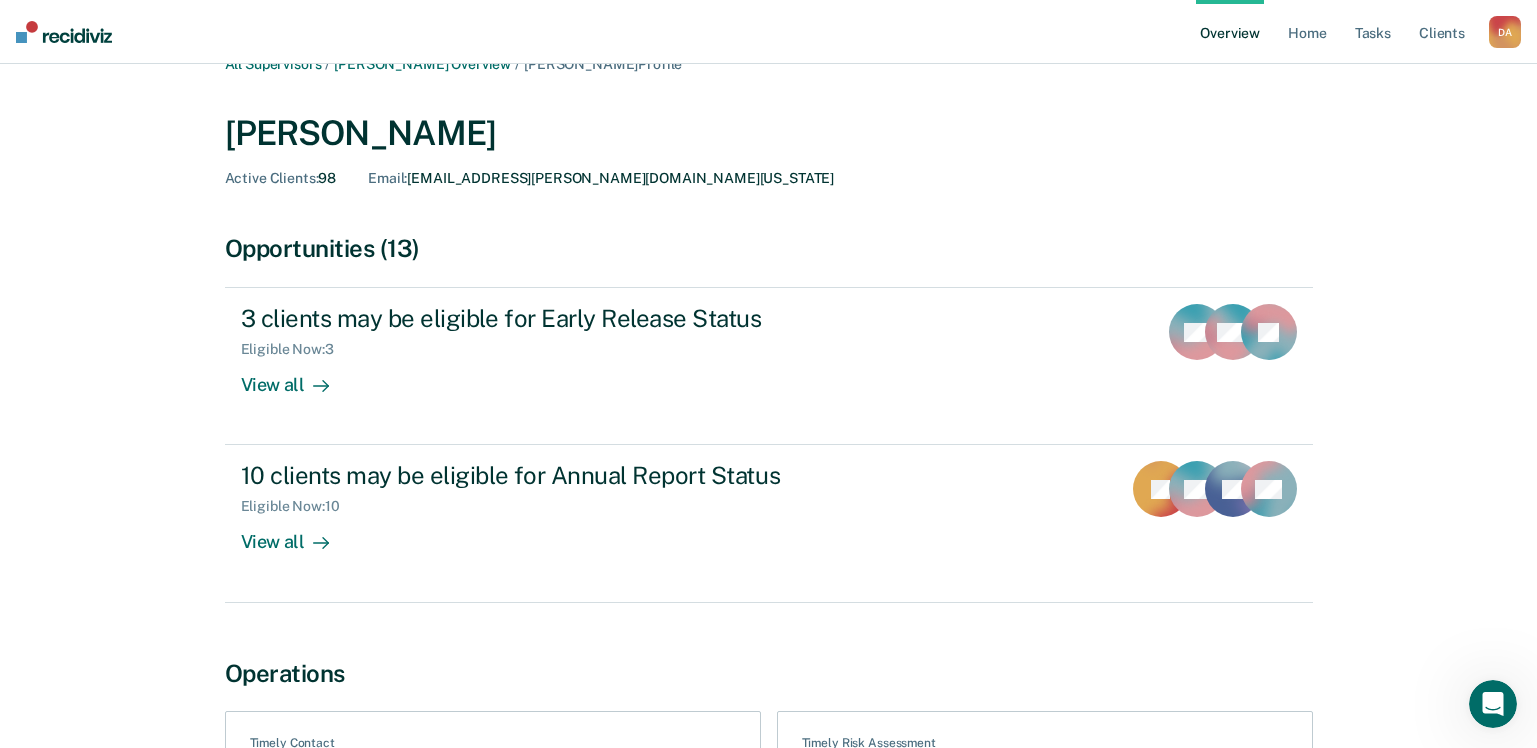 scroll, scrollTop: 0, scrollLeft: 0, axis: both 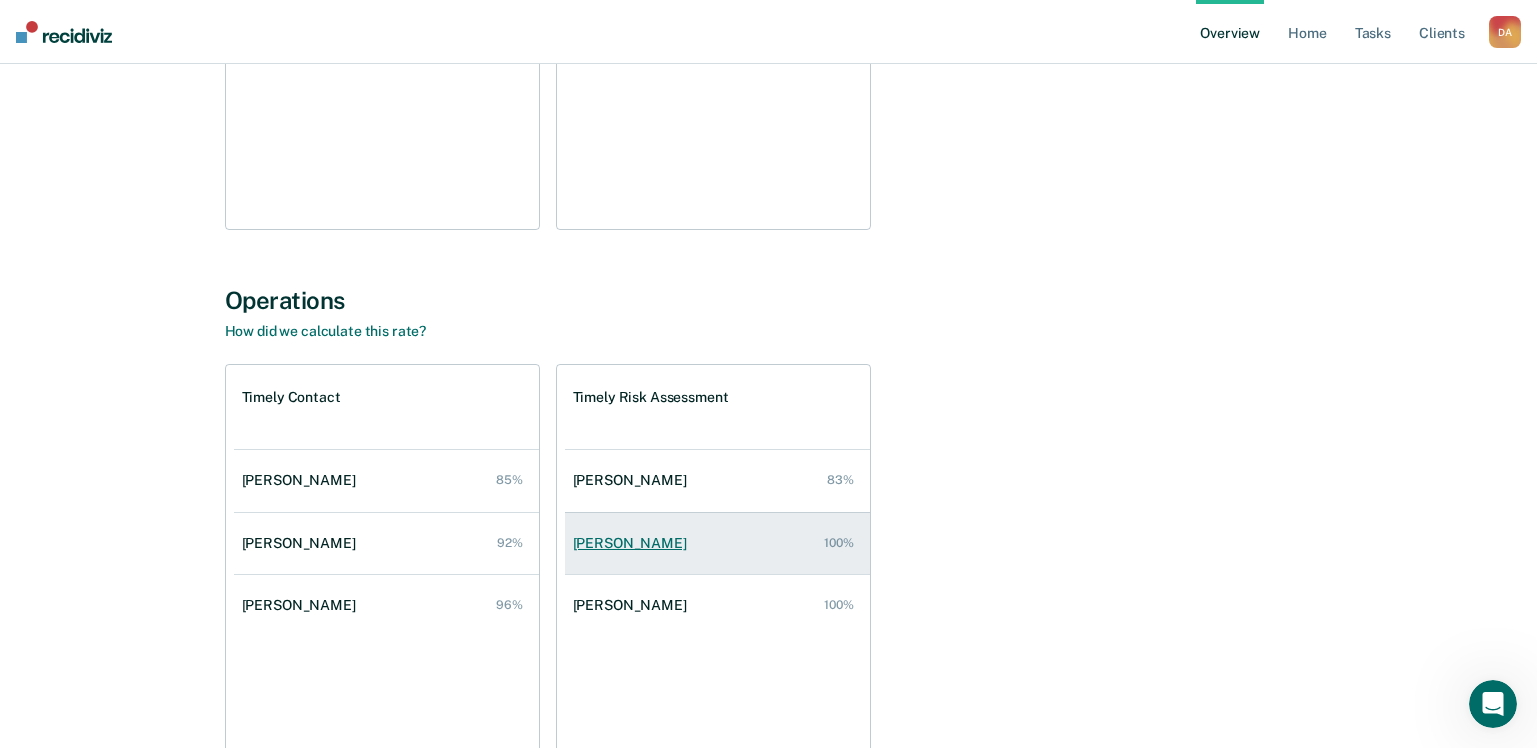 click on "[PERSON_NAME]" at bounding box center (634, 543) 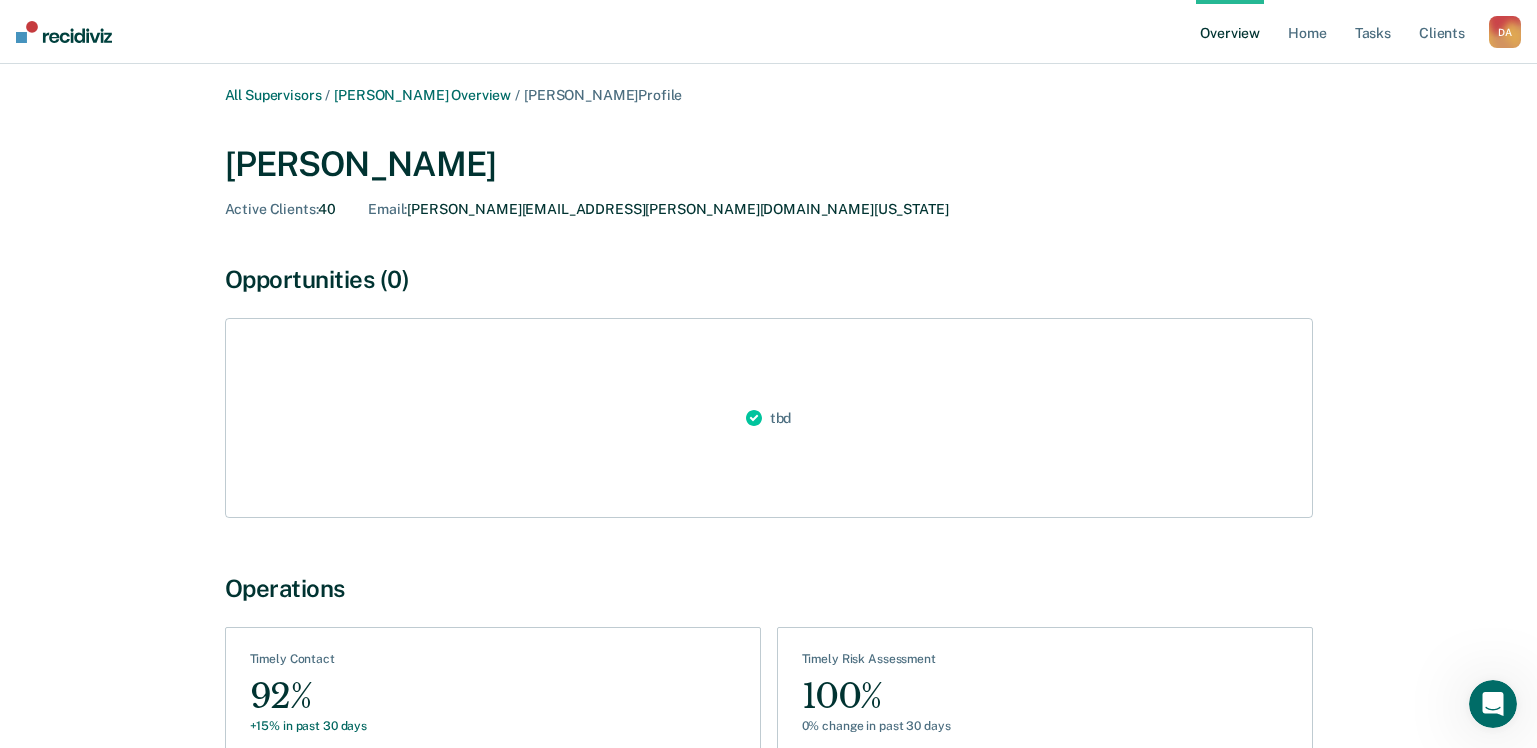 scroll, scrollTop: 0, scrollLeft: 0, axis: both 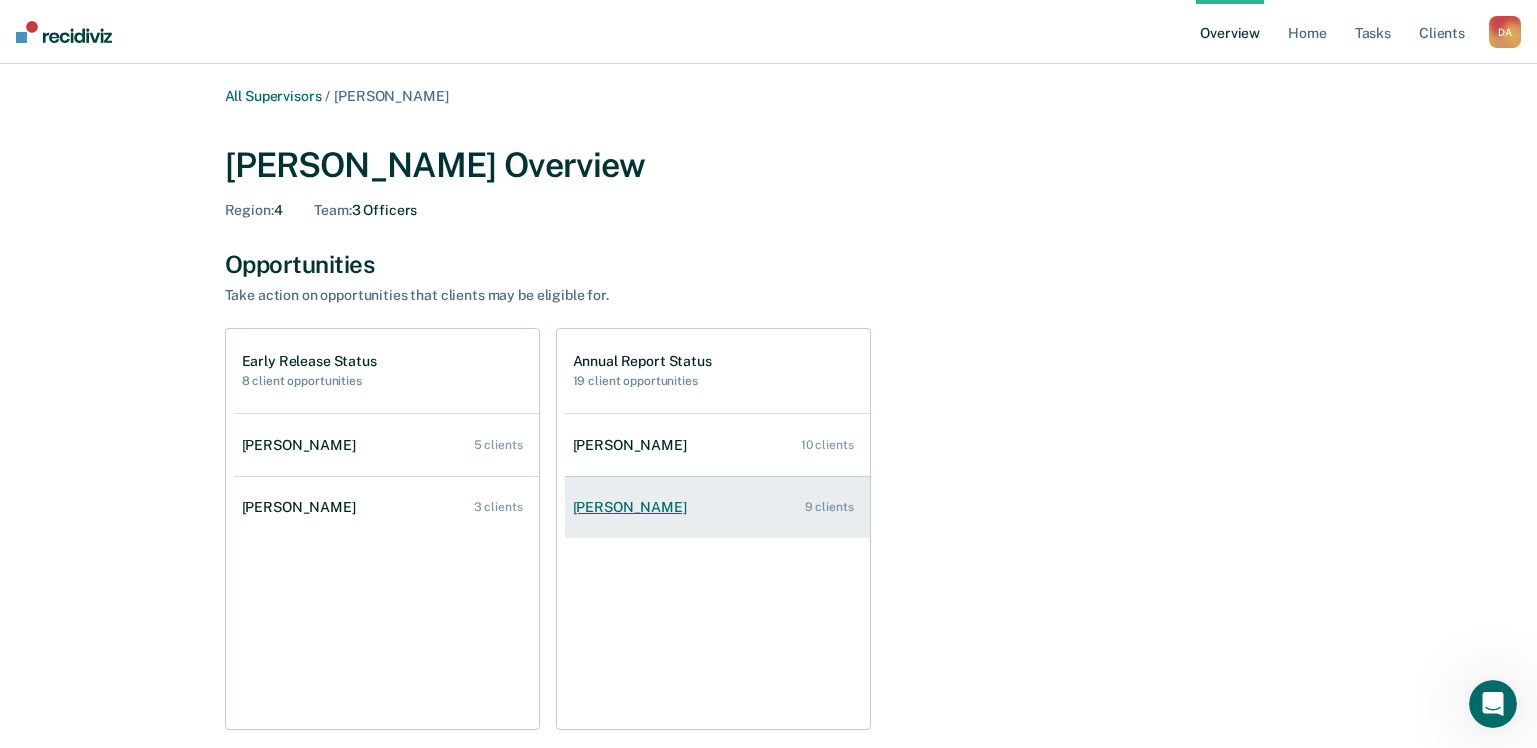 click on "[PERSON_NAME]" at bounding box center (634, 507) 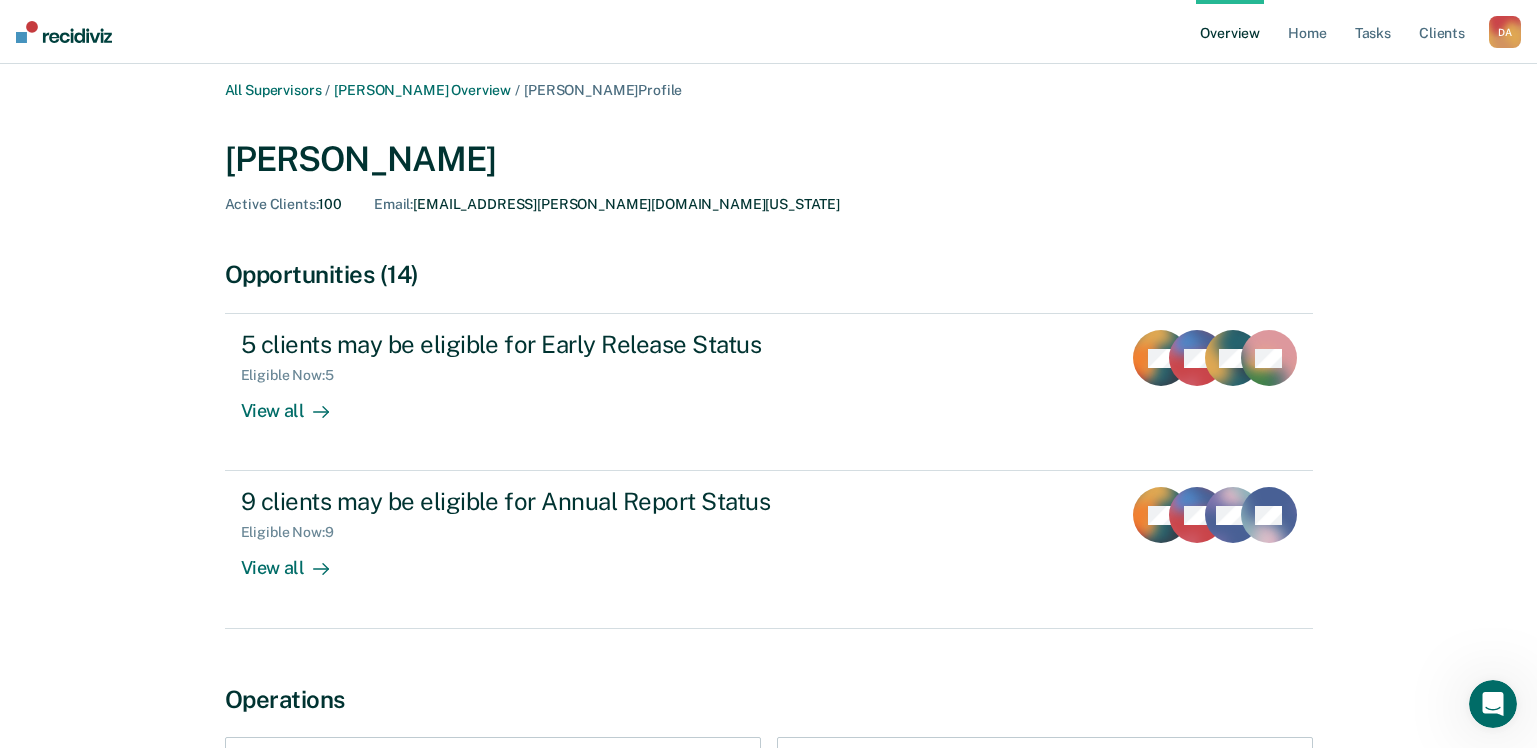 scroll, scrollTop: 0, scrollLeft: 0, axis: both 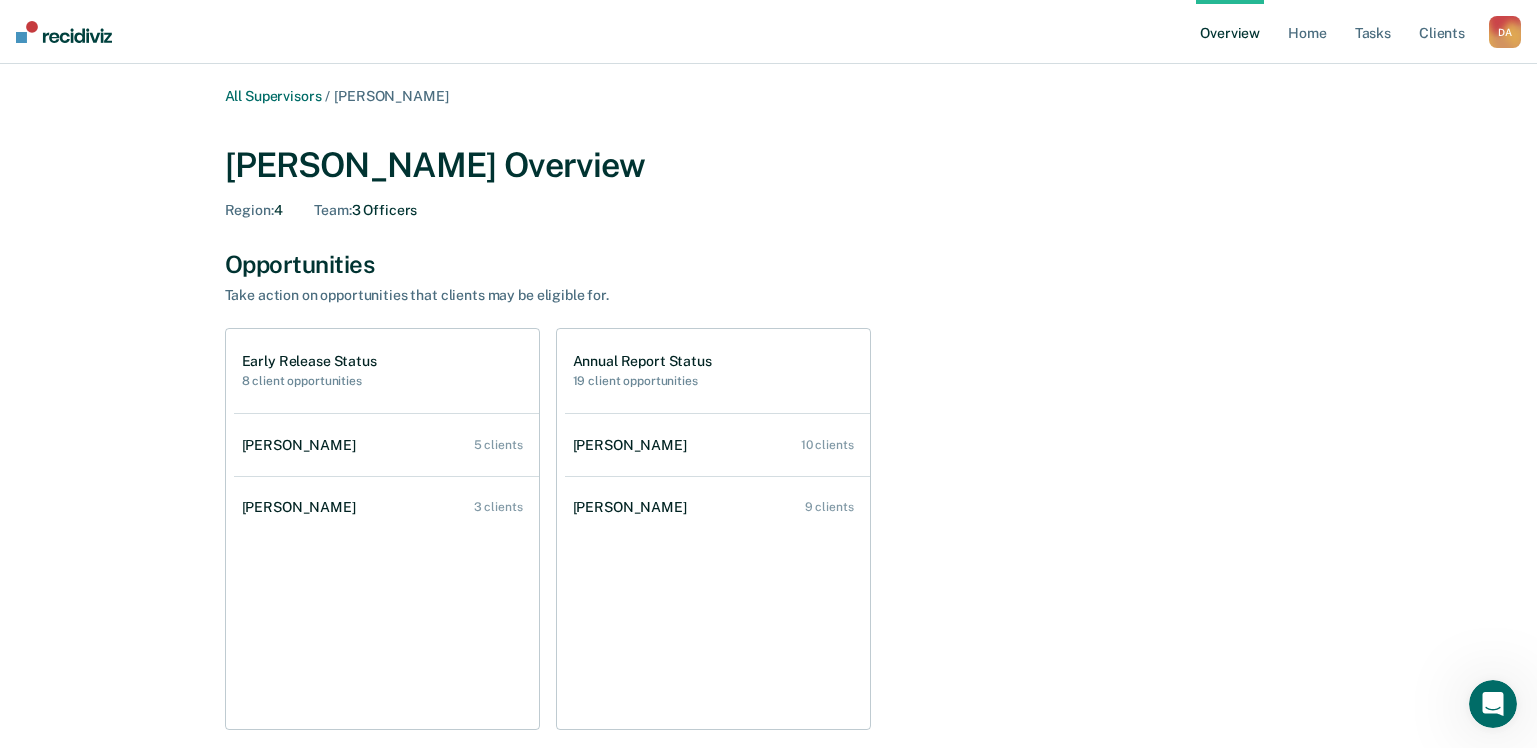 click on "Overview" at bounding box center [1230, 32] 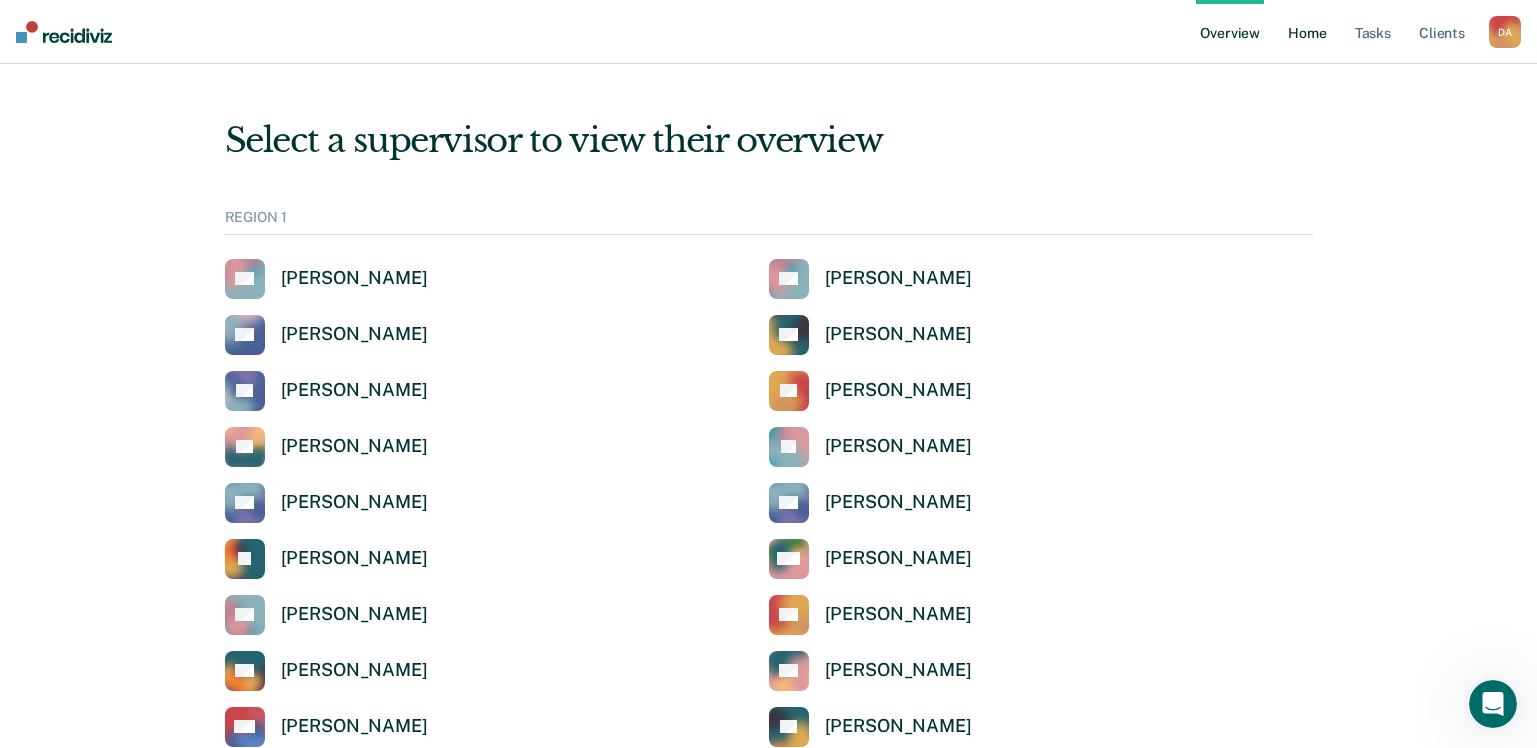 click on "Home" at bounding box center [1307, 32] 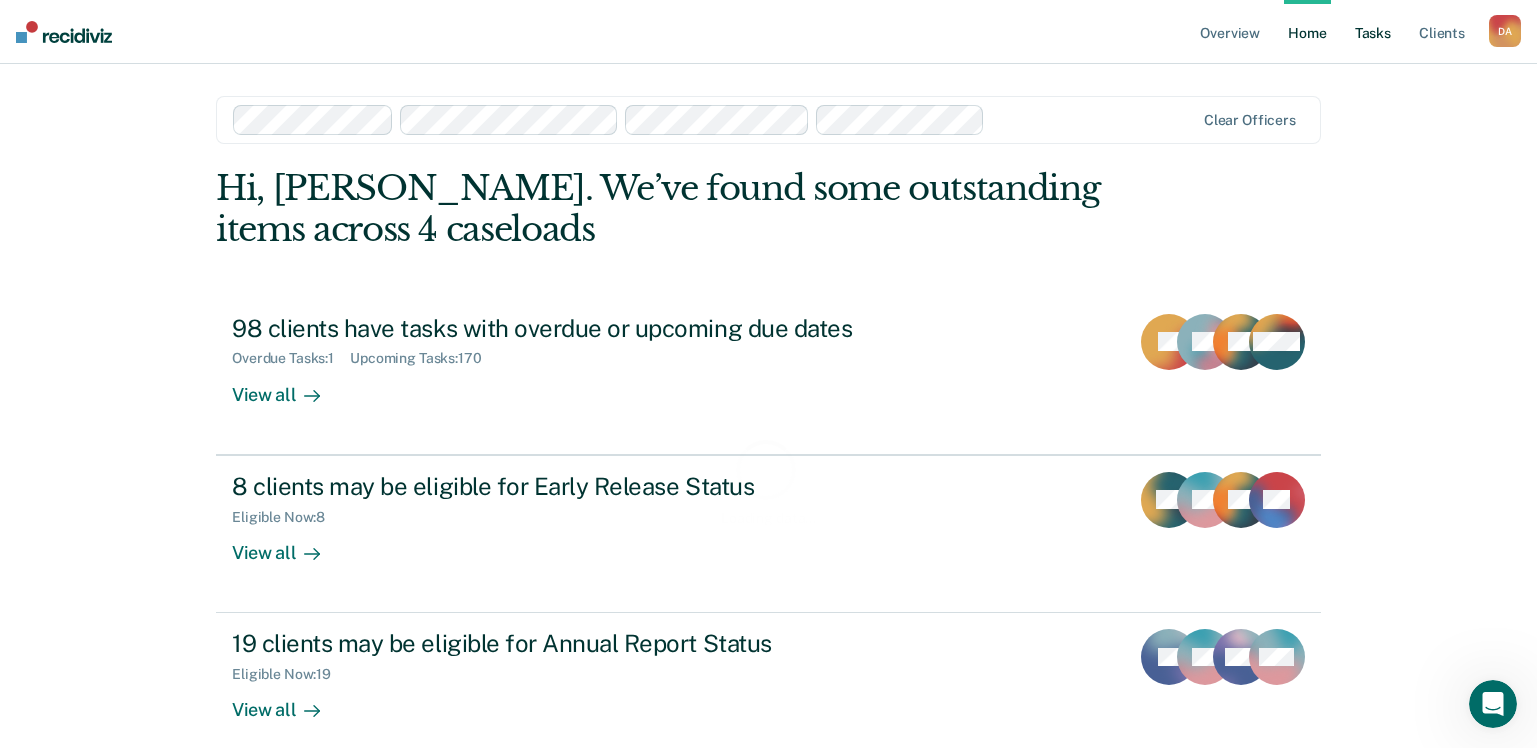 click on "Tasks" at bounding box center (1373, 32) 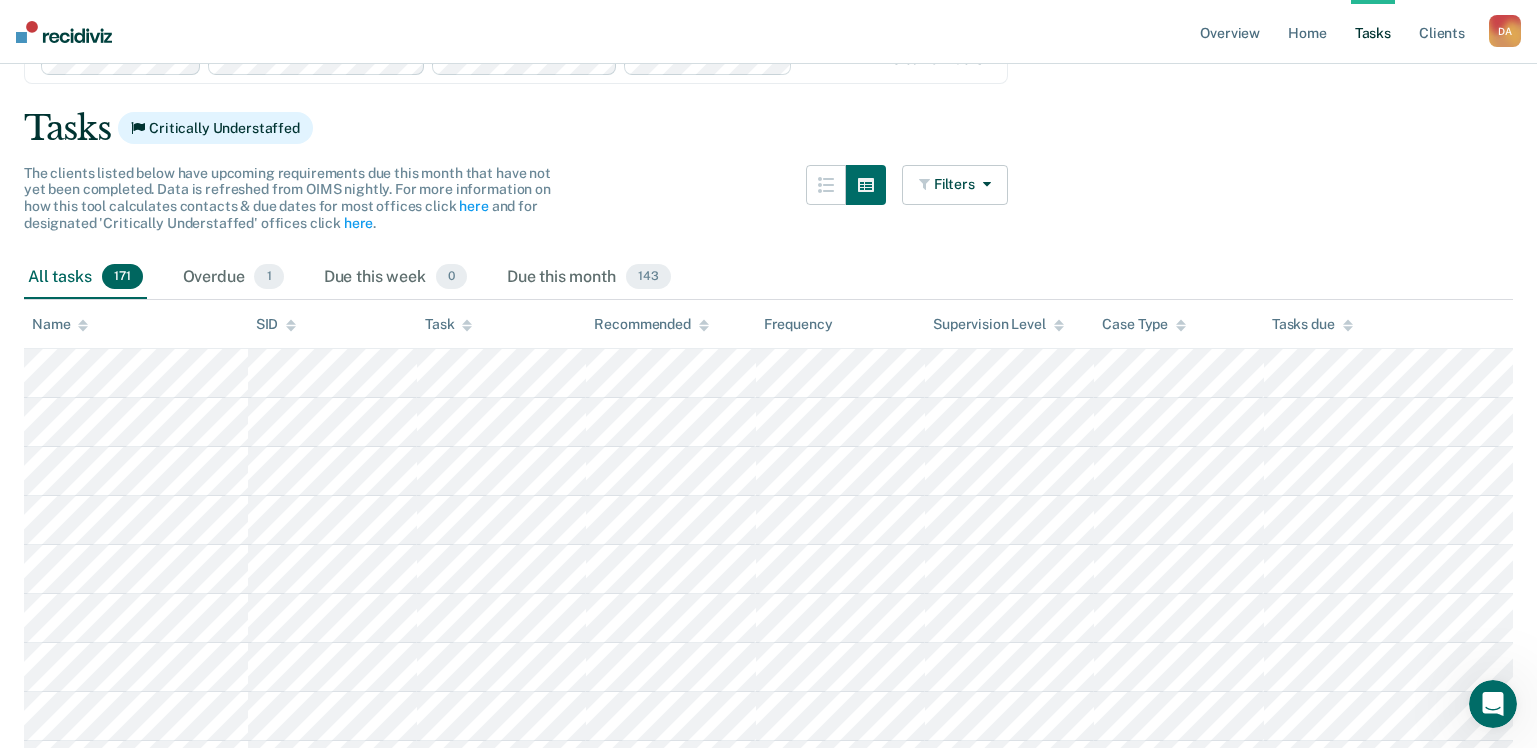 scroll, scrollTop: 100, scrollLeft: 0, axis: vertical 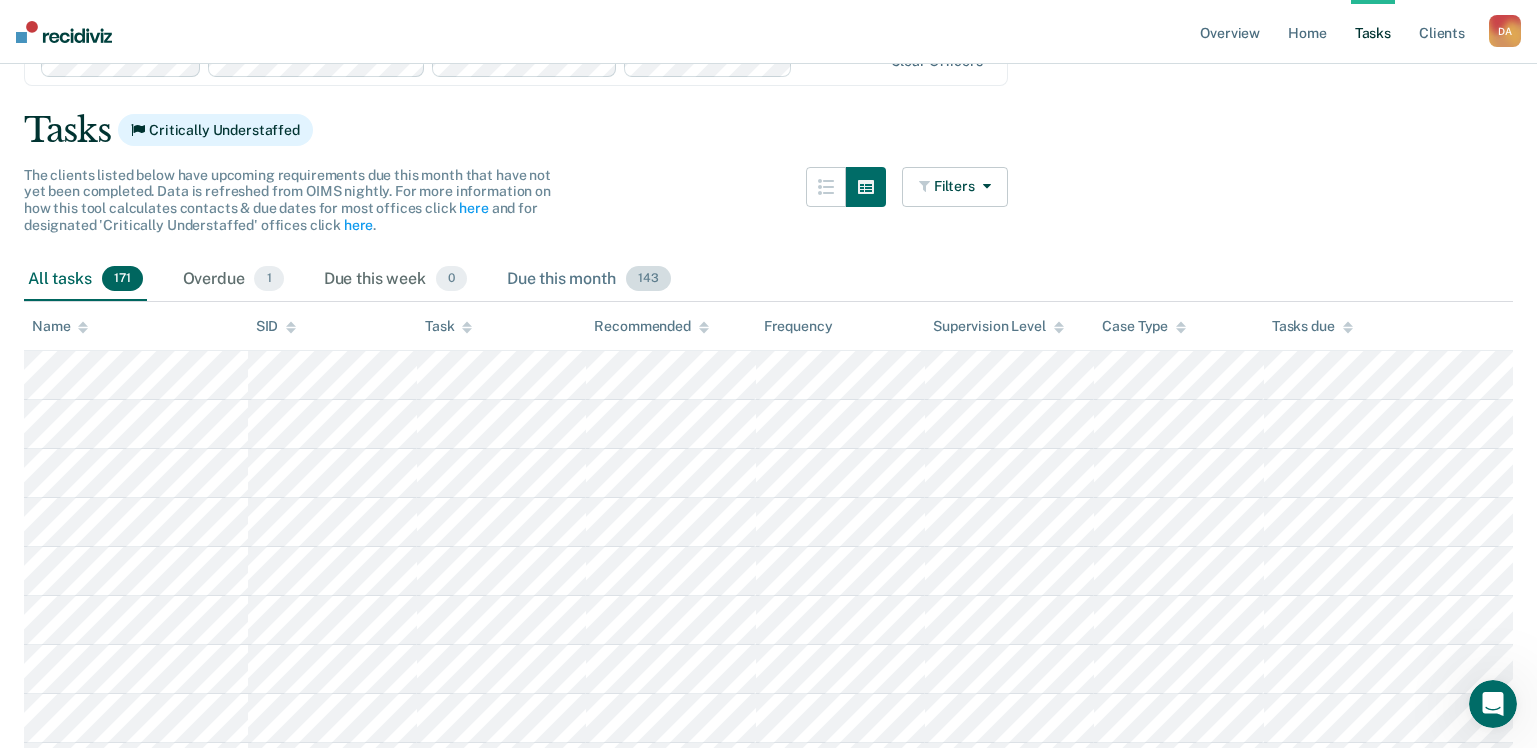 click on "Due this month 143" at bounding box center [589, 280] 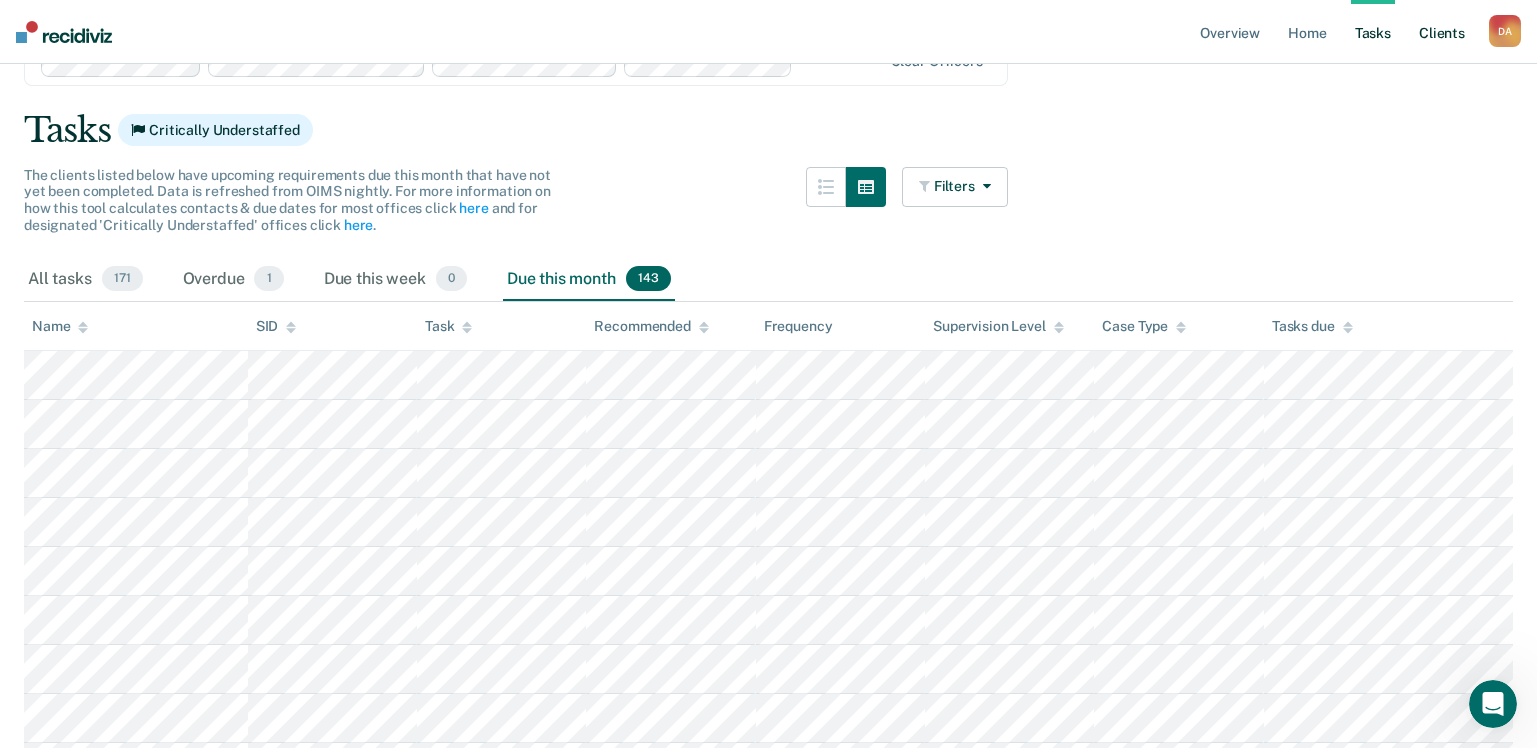 click on "Client s" at bounding box center [1442, 32] 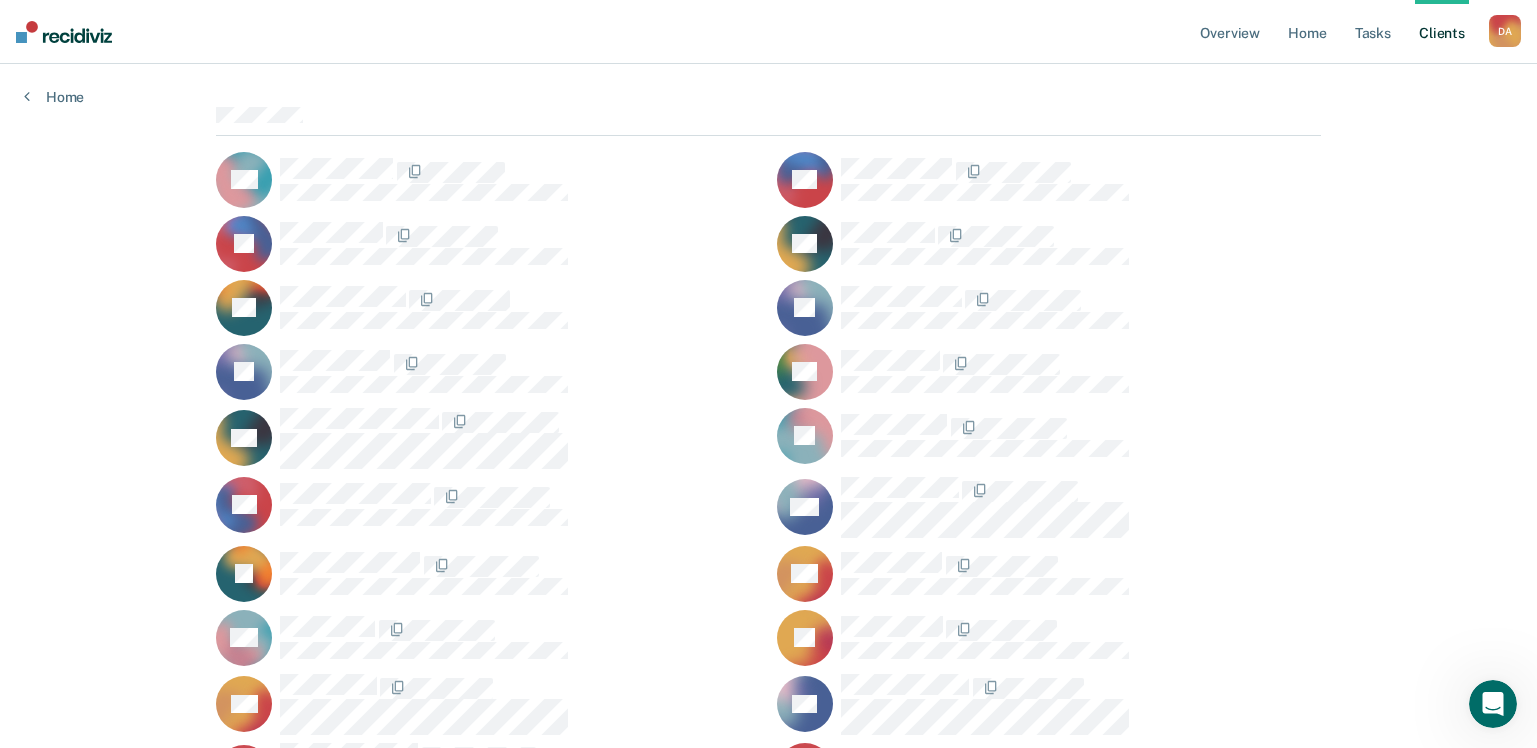 scroll, scrollTop: 10, scrollLeft: 0, axis: vertical 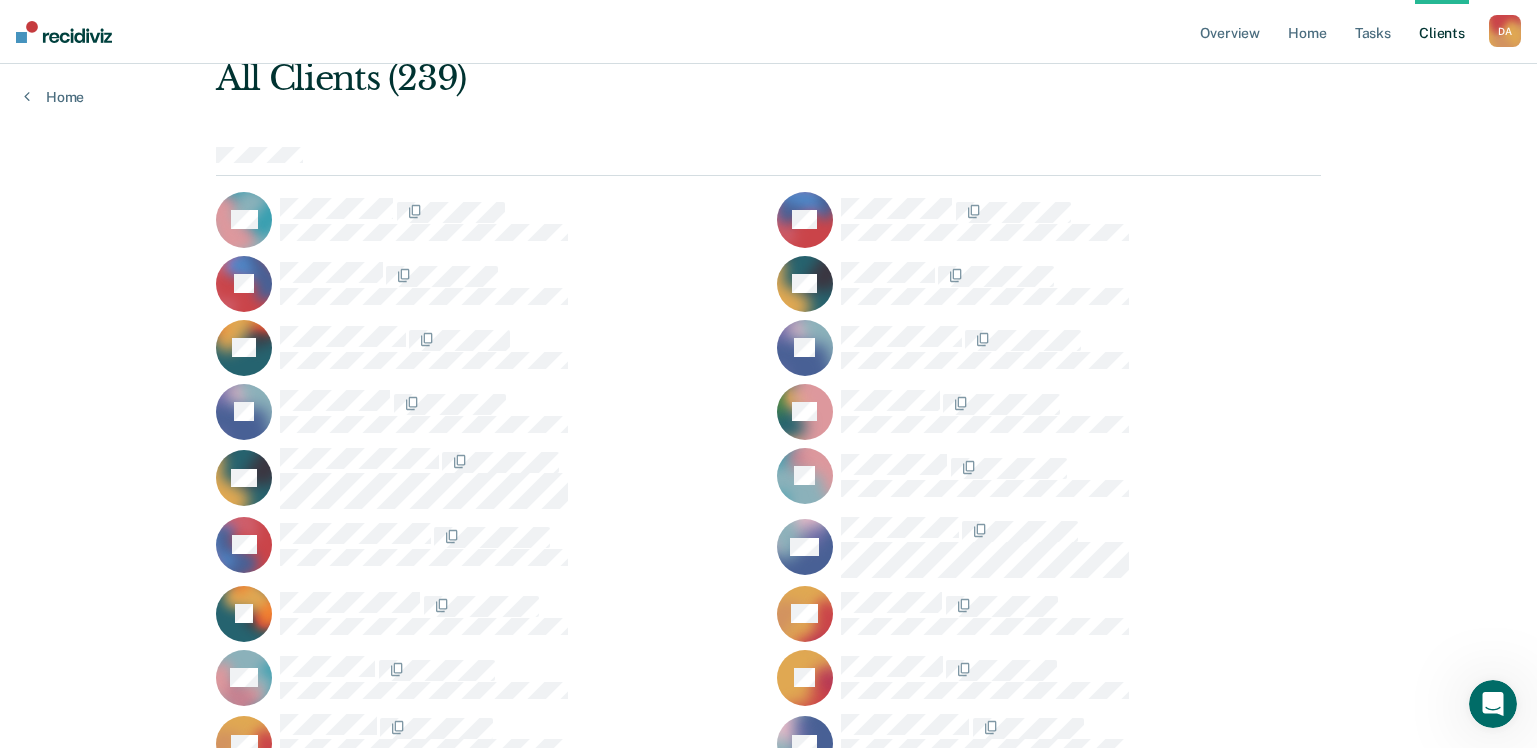 click on "Overview Home Tasks Client s [PERSON_NAME] D A Profile How it works Log Out Home Clear   officers All Clients (239) AA   EA   JB   AC   YC   JC   JC   RC   AC   JD   AE   MF   JF   DG   GG   JG   DG   FG   JH   JH   SJ   CJ   FL   RM   MM   LM   JM   DN   AR   QR   AR   JS   CT   ET   ET   TT   JV   JV   AY   MY   JA   AA   JA   EA   MA   DA   EB   JB   RB   KB   LB   FB   AB   MB   JC   HC   JC   CC   AC   RC   DC   AC   PC   SC   JS   MD   RD   JD   JD   NE   EE   RE   JF   JG   AG   RG   DG   JG   RG   SG   RG   AG   [PERSON_NAME]   MH   RH   AH   JH   DH   JJ   AJ   FJ   MK   CL   YL   AL   KM   DM   JM   RM   KM   RM   NM   JM   DN   LN   JO   JP   MQ   AR   TR   RR   MR   [PERSON_NAME]   PR   [PERSON_NAME]   JR   MR   RS   SS   CS   DS   TS   JS   SS   IS   KS   BT   BT   DT   JT   PT   DT   RV   RV   JV   HW   JZ   JA   KA   AA   CA   JA   FA   RB   HB   EC   RC   DC   LC   JC   AC   RC   AC   EC   GC   QC   JC   WC   JL   DD   FD   JD   IE   DE   EE   CF   DF   JF   JF   RG   JG   AG   RG   FG   DG   JG   LG   MG   MG" at bounding box center [768, 4048] 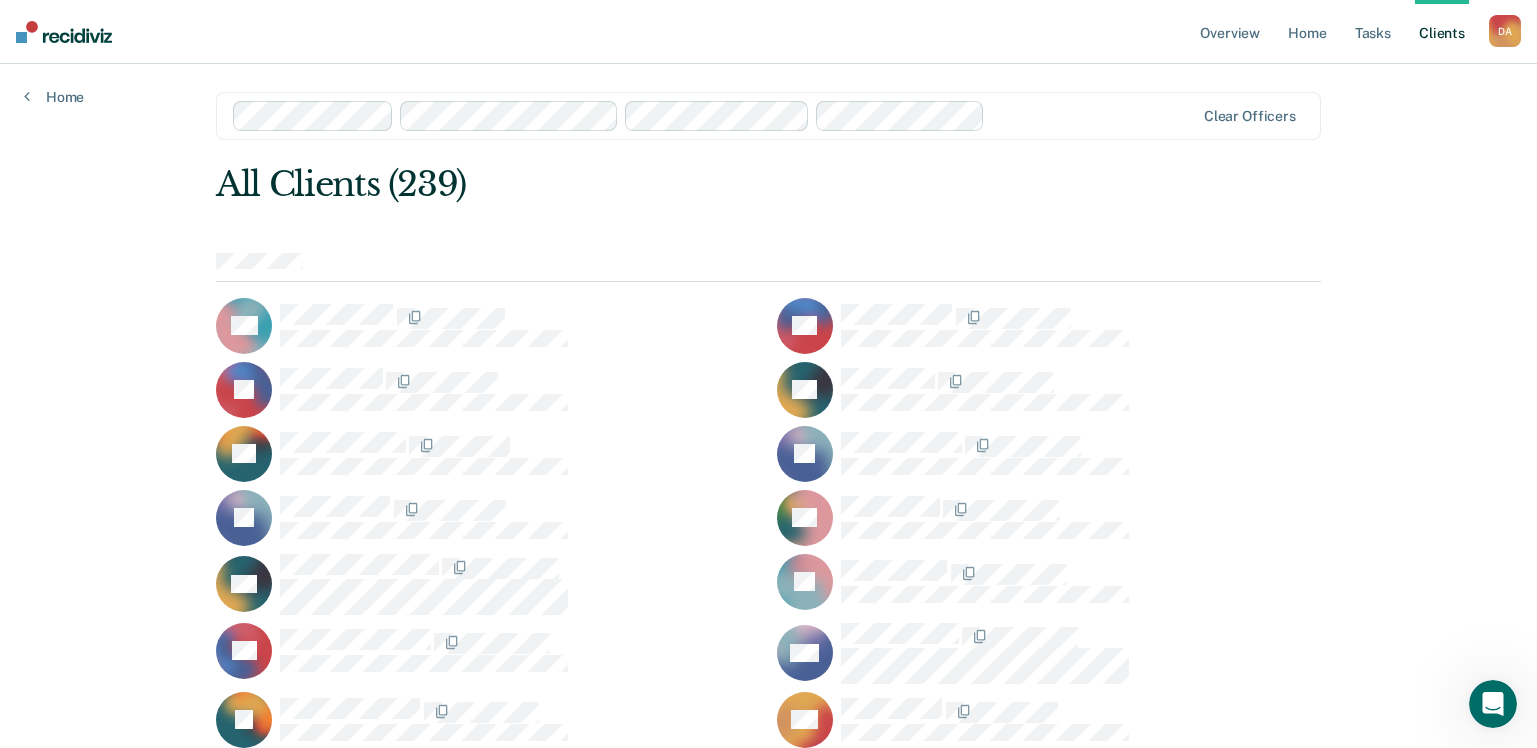 scroll, scrollTop: 0, scrollLeft: 0, axis: both 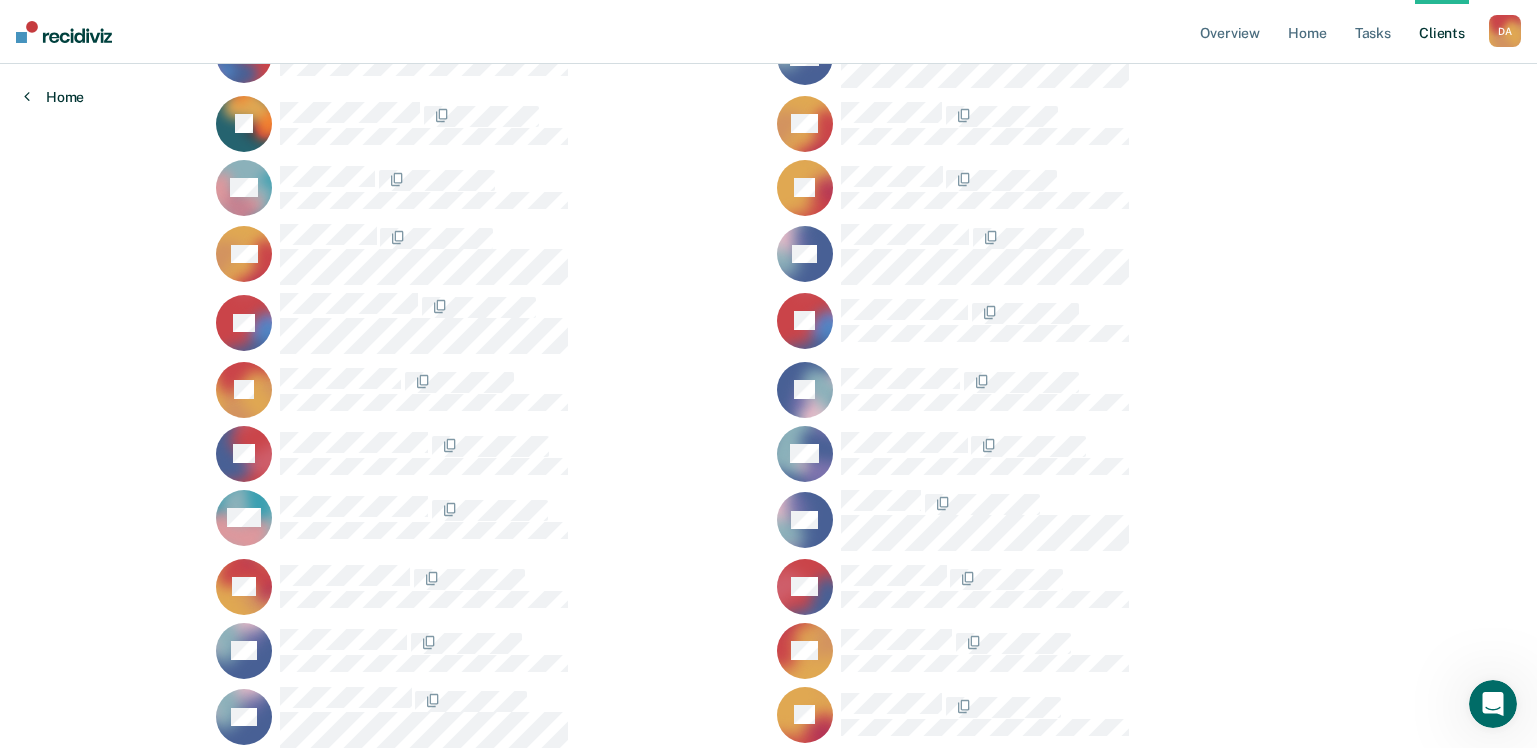 click on "Home" at bounding box center (54, 97) 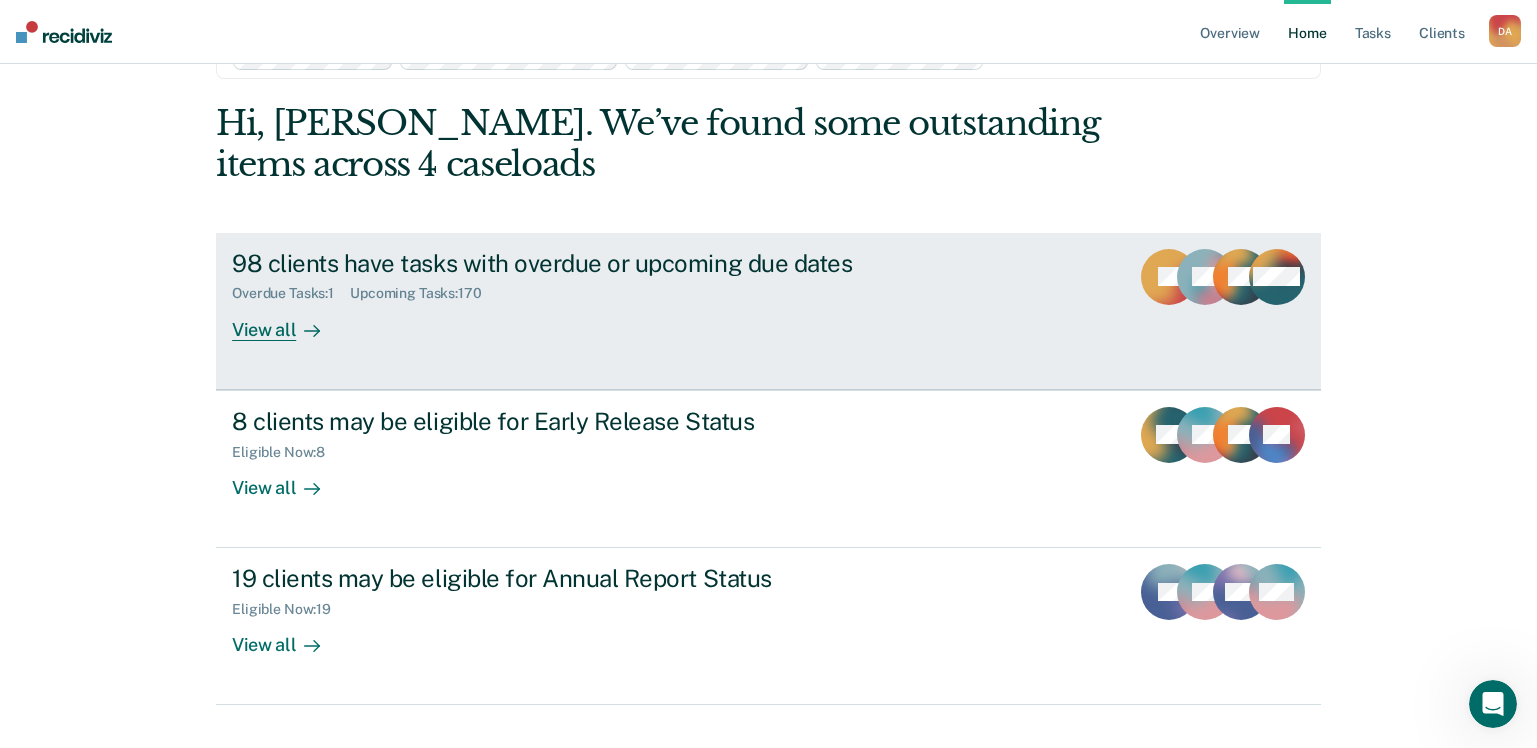 scroll, scrollTop: 100, scrollLeft: 0, axis: vertical 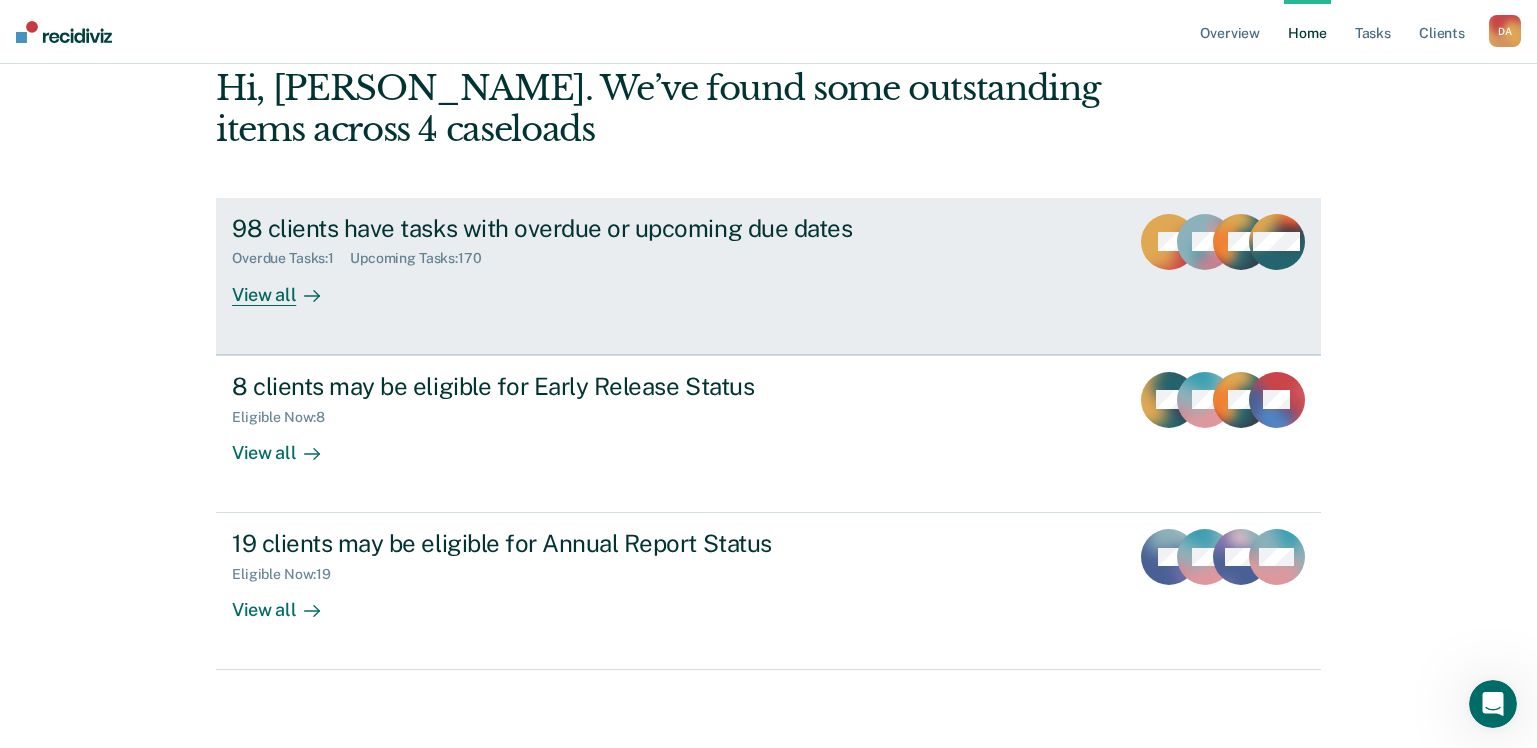 click on "View all" at bounding box center [288, 286] 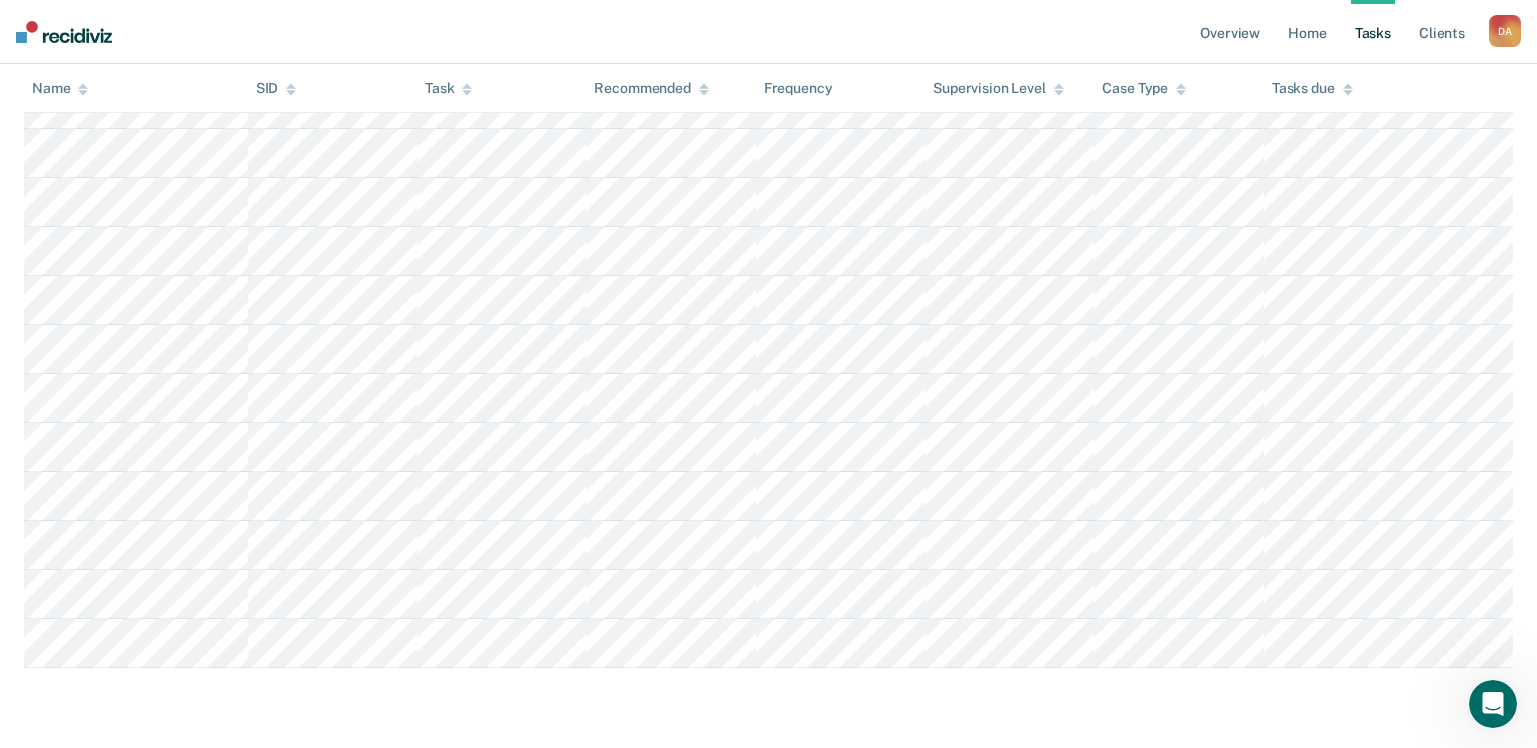 scroll, scrollTop: 8486, scrollLeft: 0, axis: vertical 